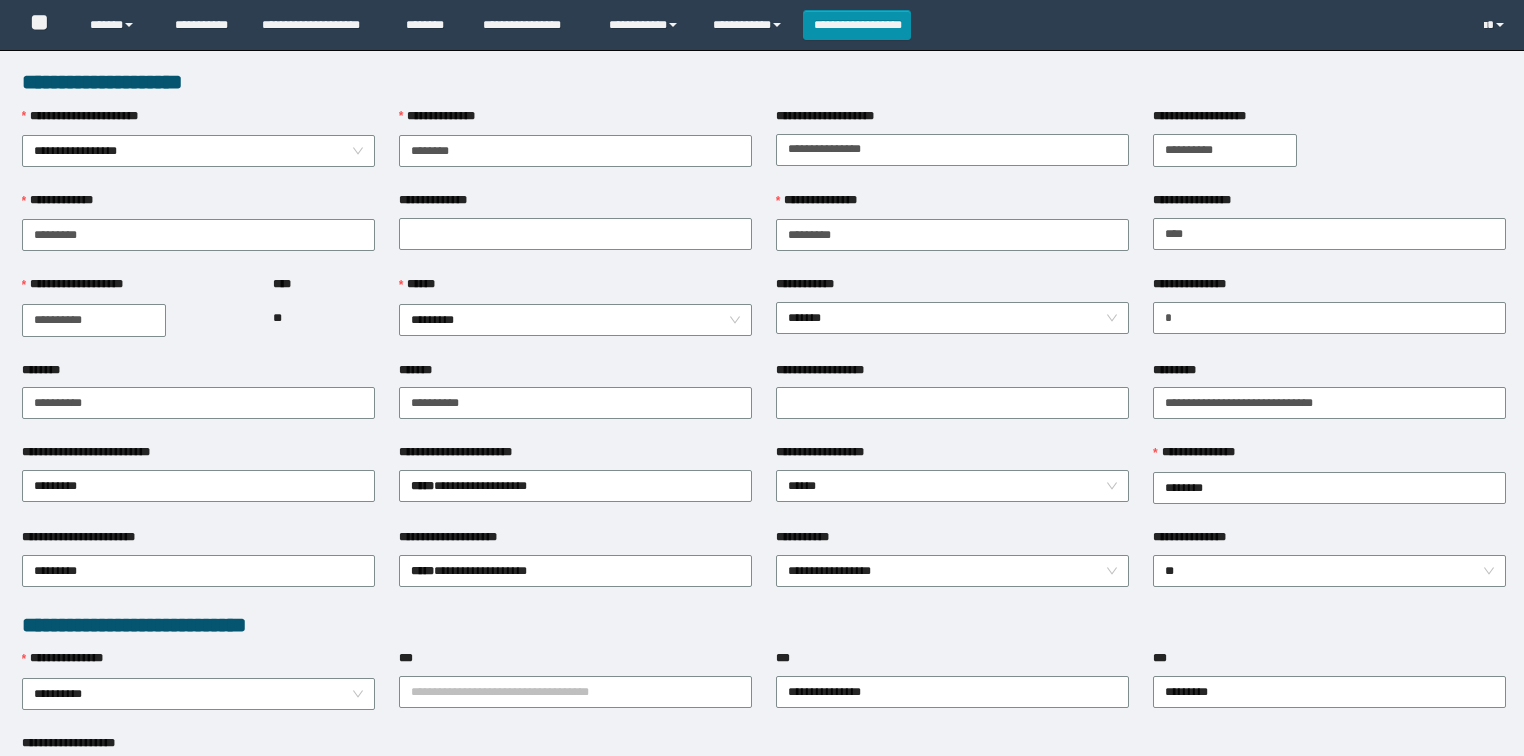 scroll, scrollTop: 0, scrollLeft: 0, axis: both 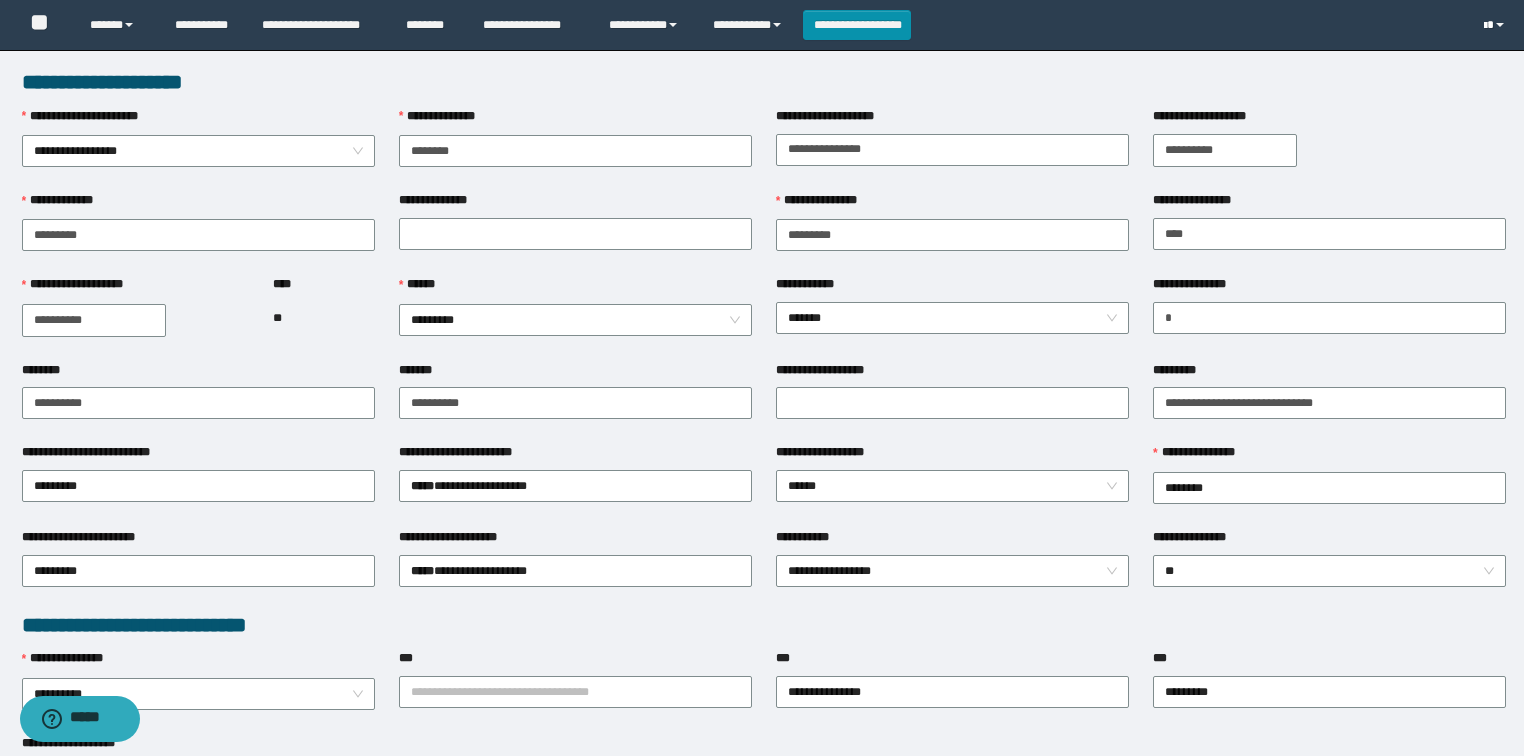 click at bounding box center [1485, 26] 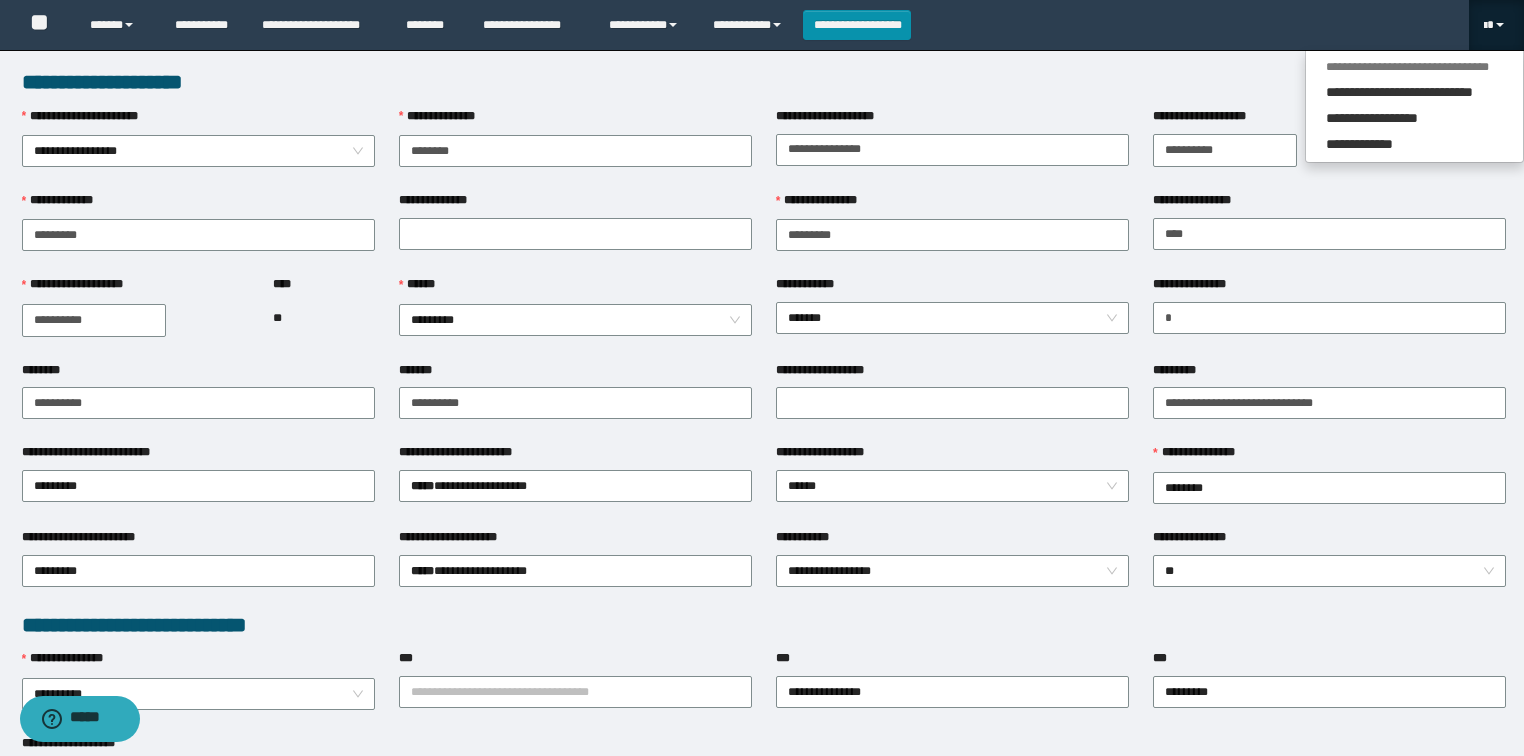 click on "**********" at bounding box center (762, 840) 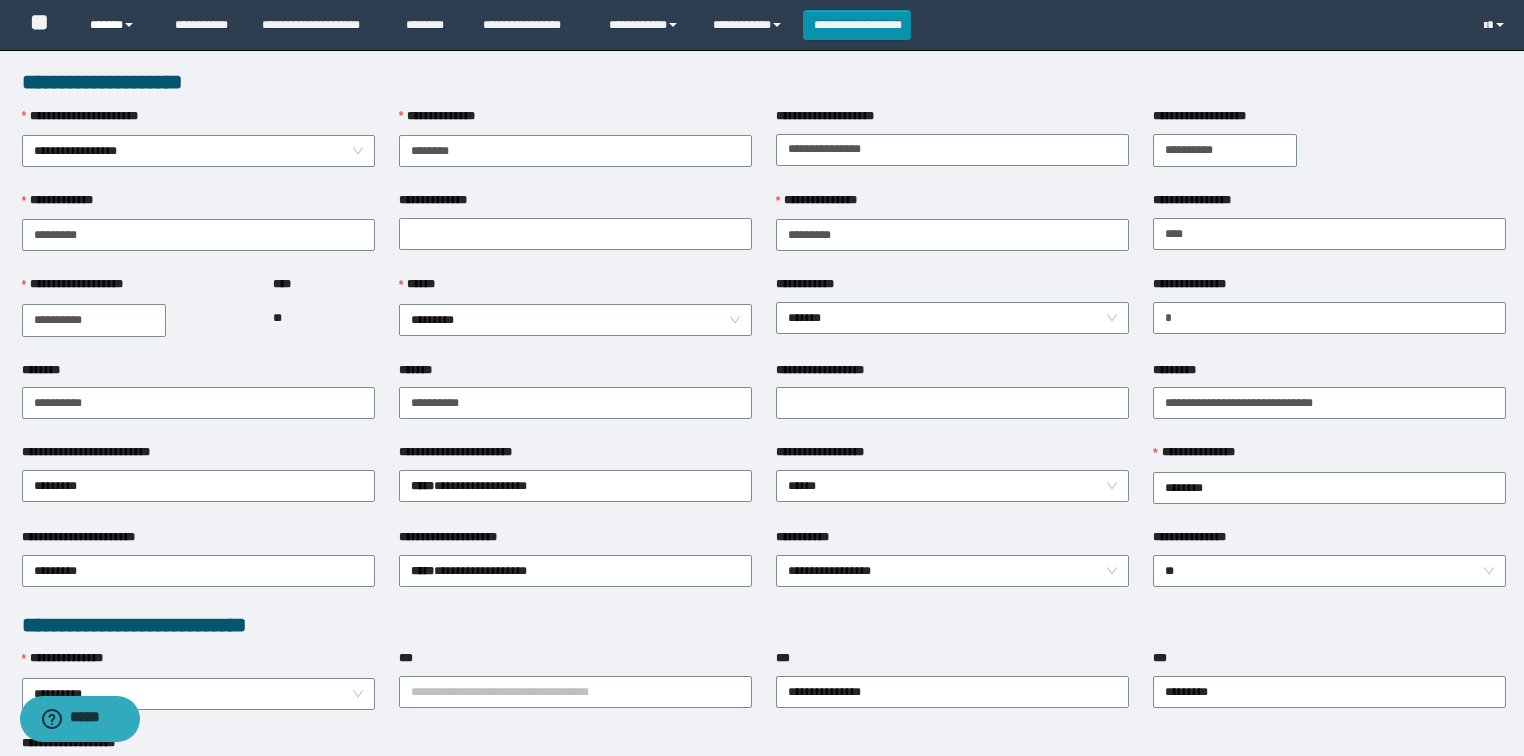 click on "******" at bounding box center [117, 25] 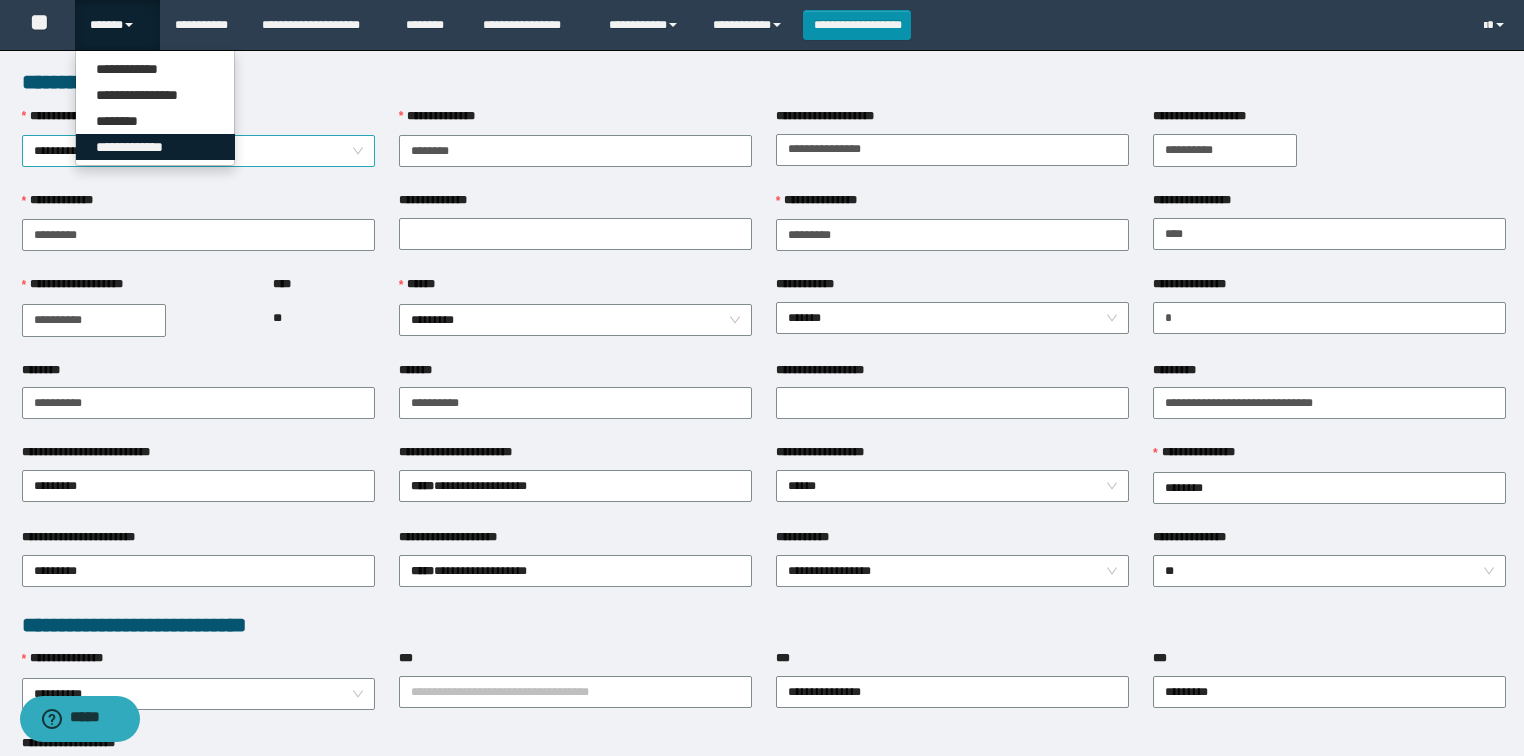 click on "**********" at bounding box center (155, 147) 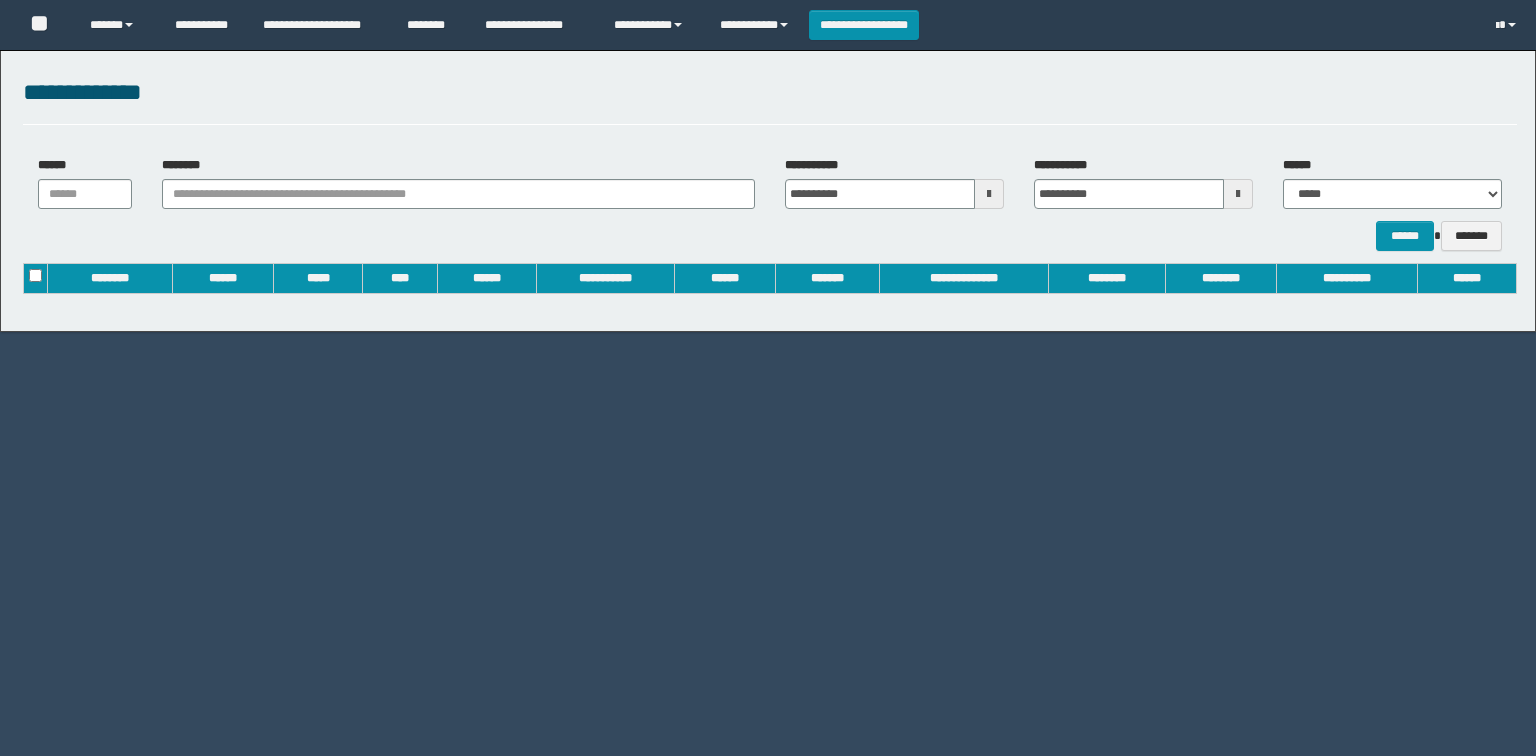 scroll, scrollTop: 0, scrollLeft: 0, axis: both 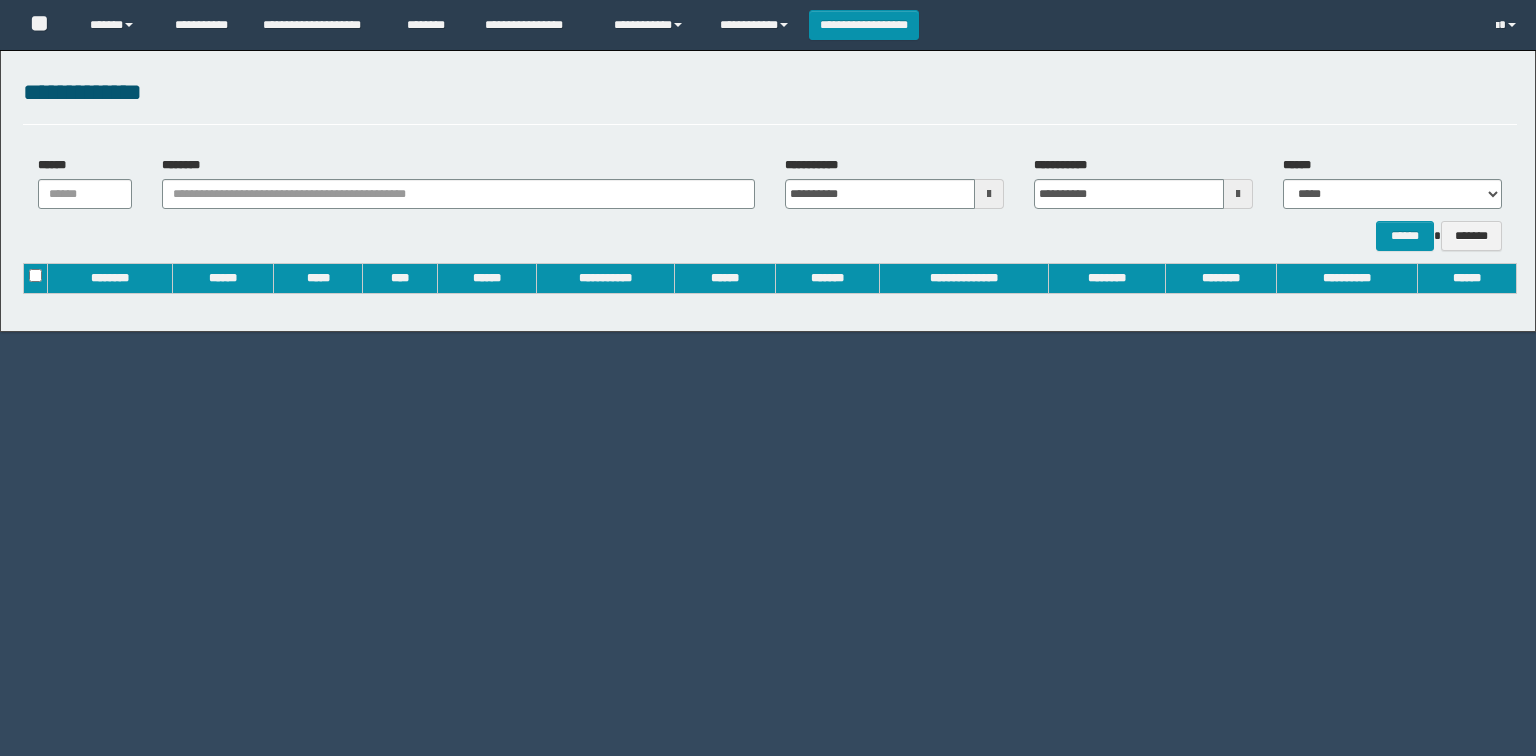 type on "**********" 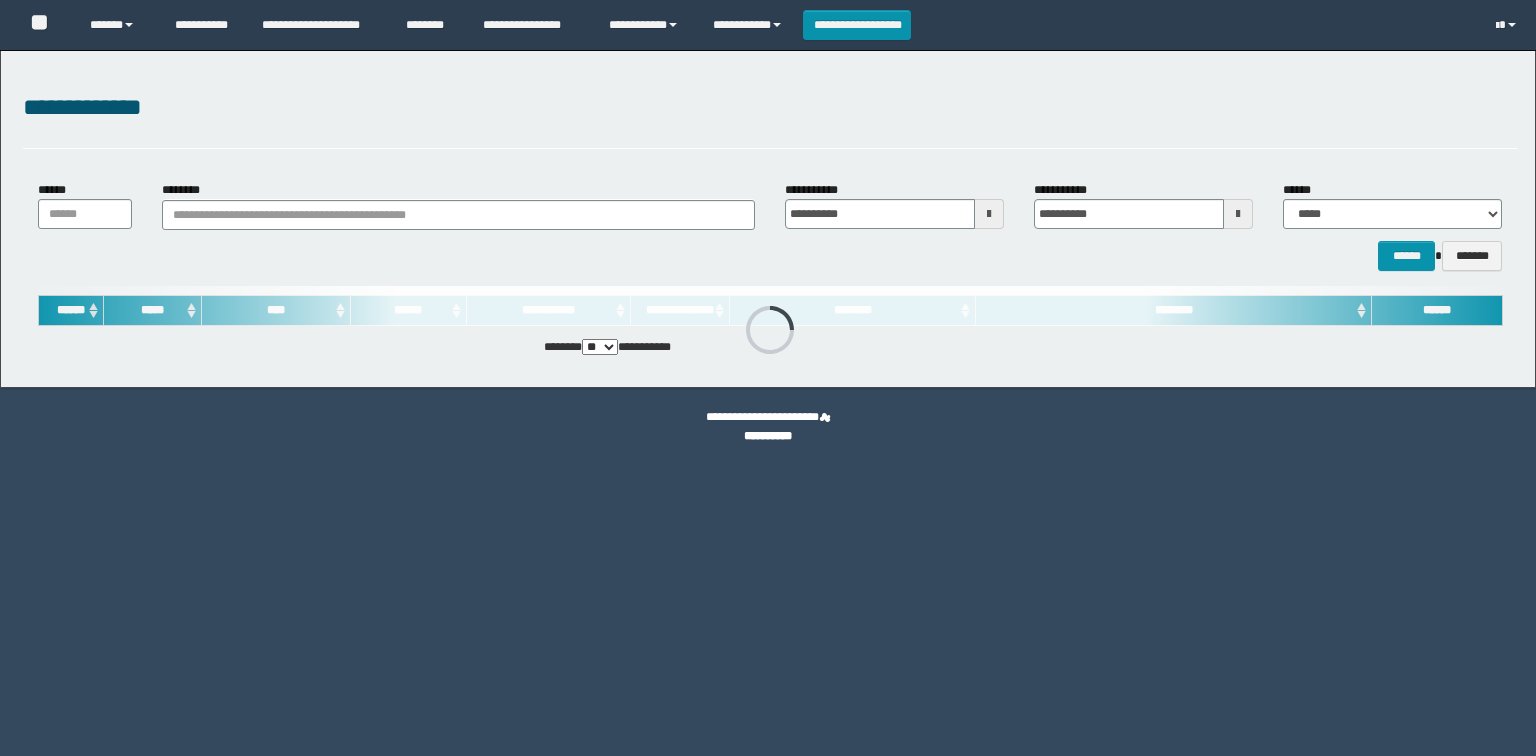 scroll, scrollTop: 0, scrollLeft: 0, axis: both 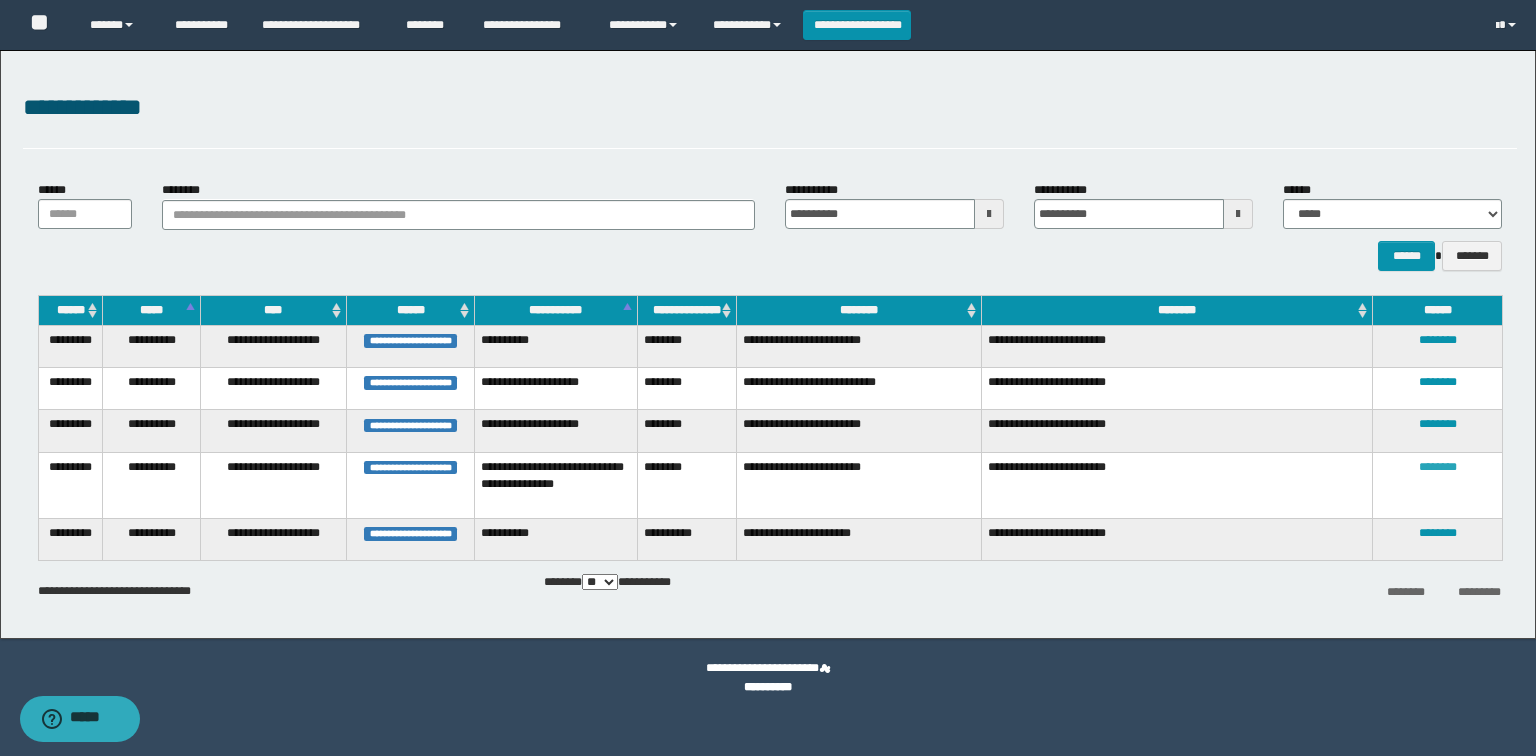 click on "********" at bounding box center [1438, 467] 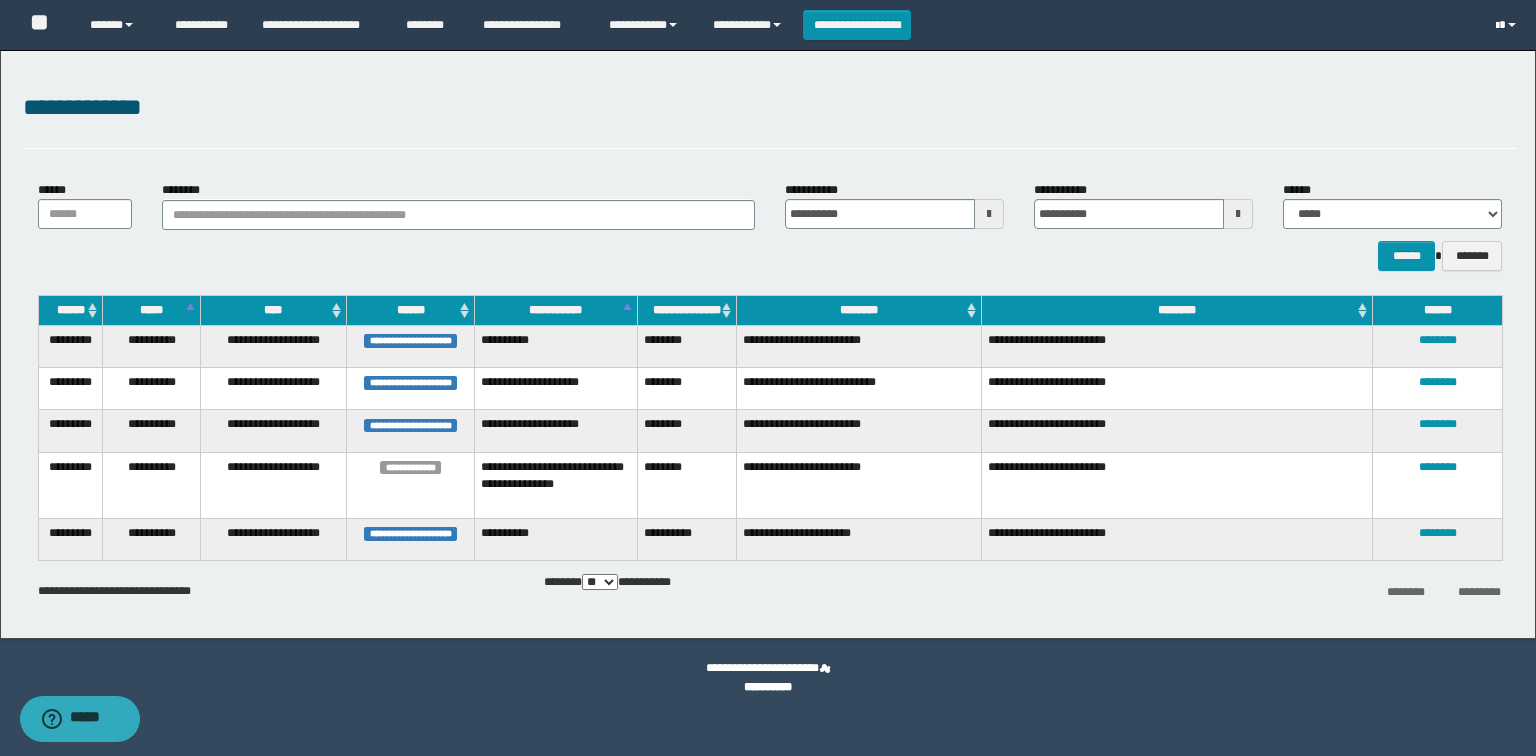 click at bounding box center (1508, 25) 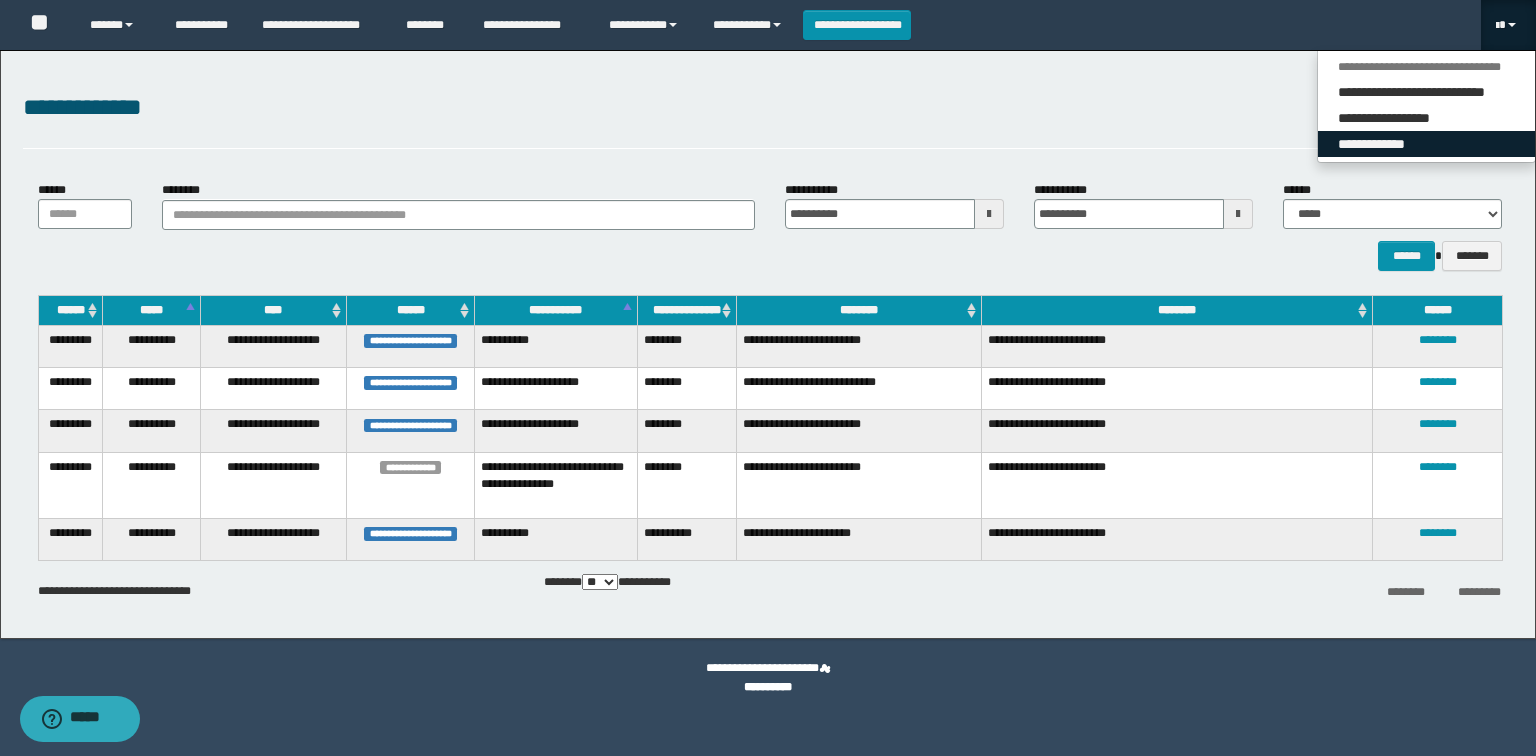 click on "**********" at bounding box center (1427, 144) 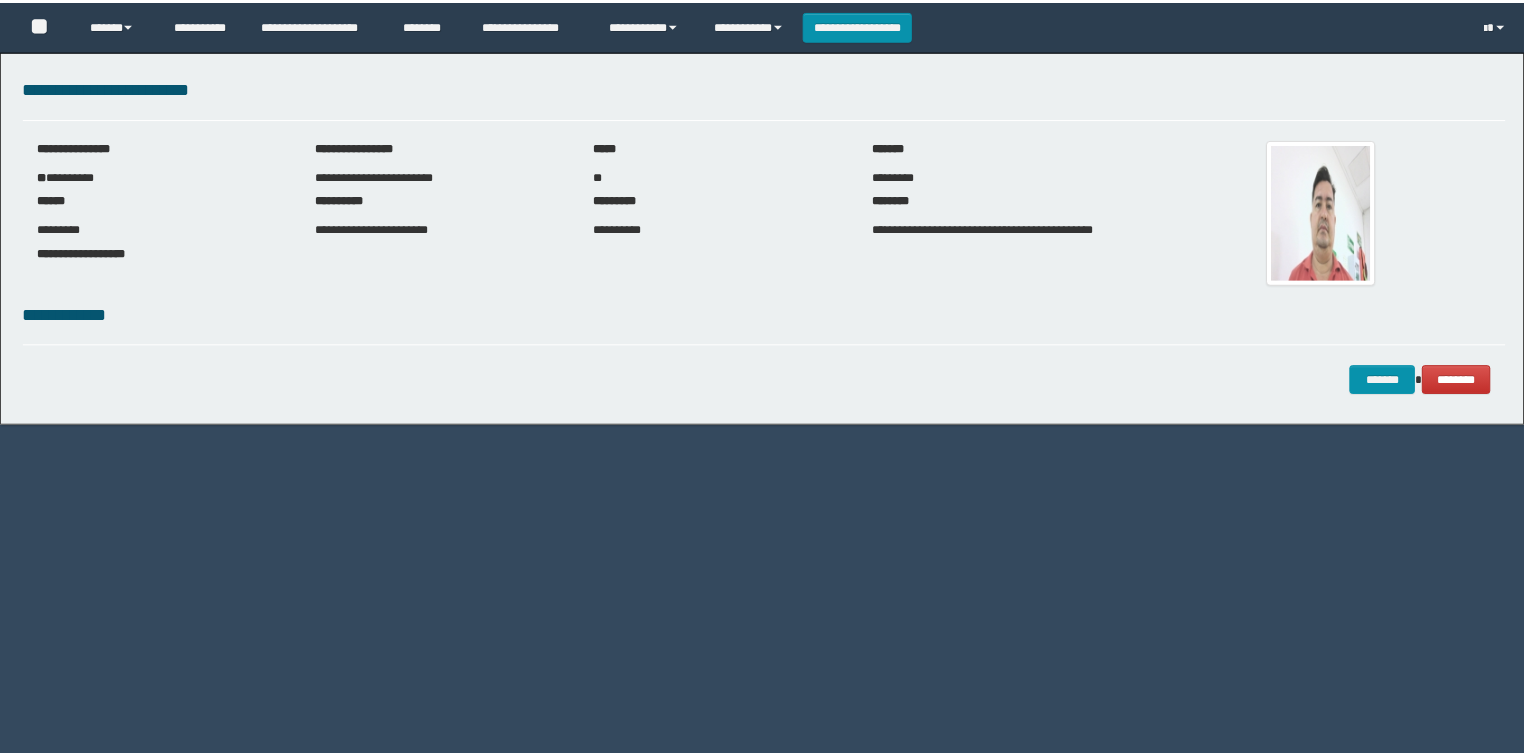 scroll, scrollTop: 0, scrollLeft: 0, axis: both 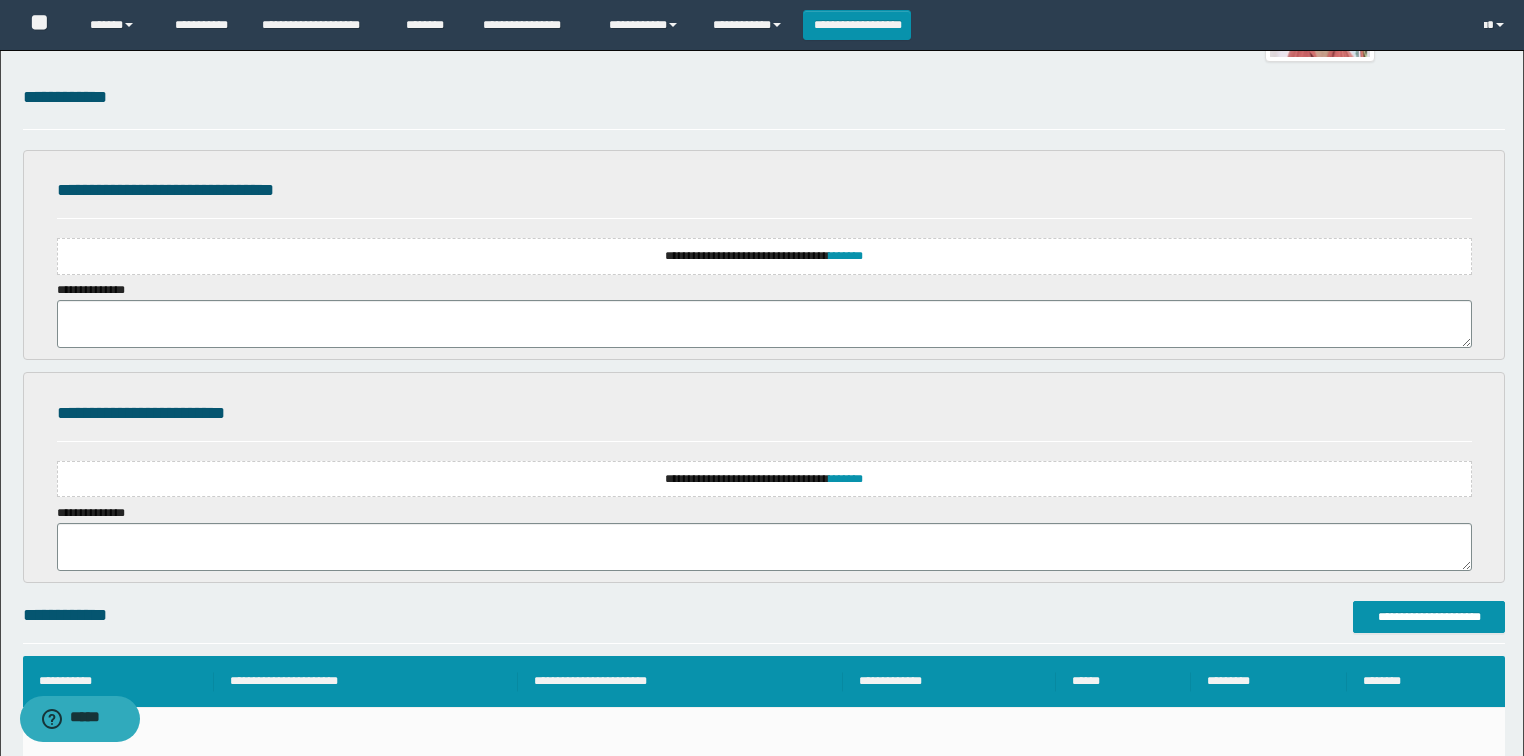 click on "**********" at bounding box center [764, 479] 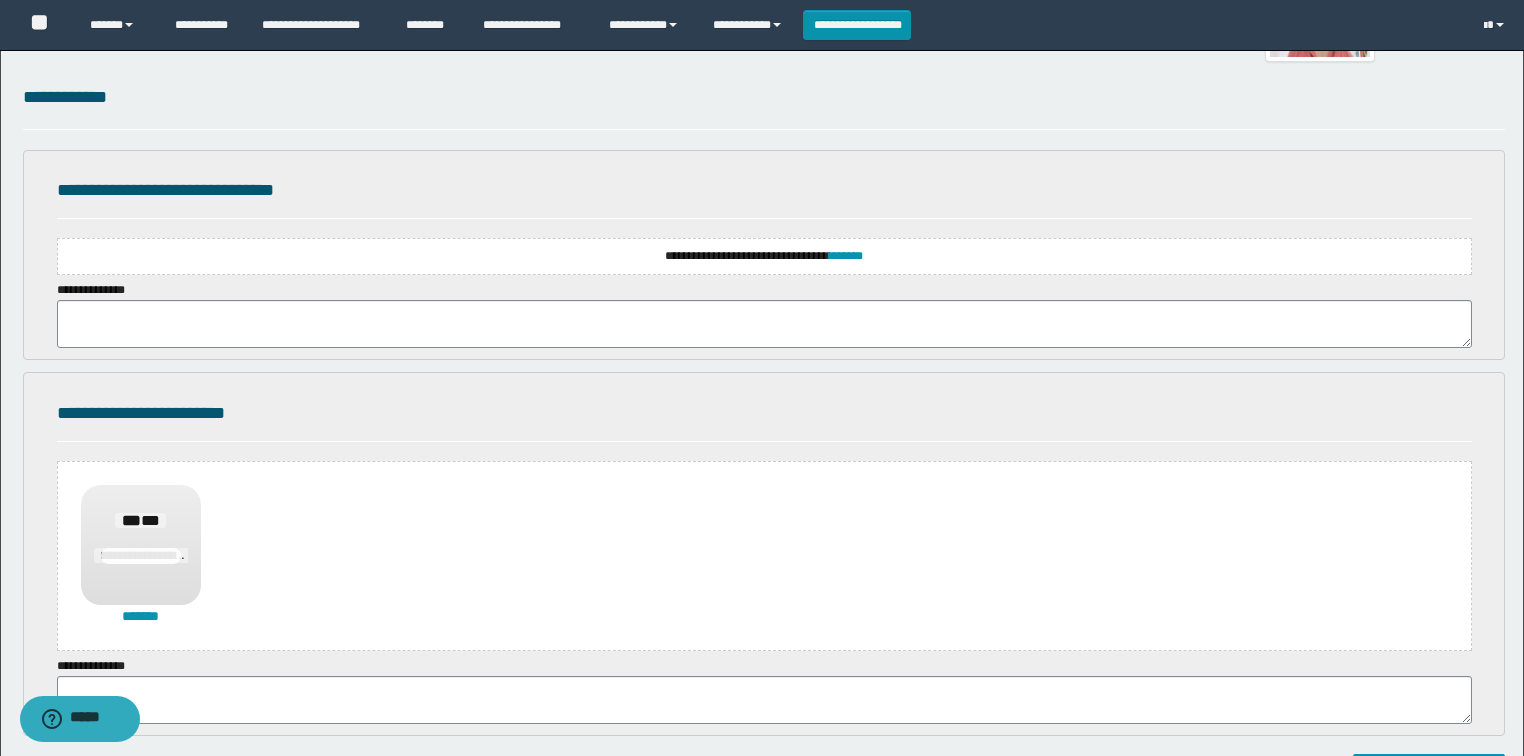 scroll, scrollTop: 320, scrollLeft: 0, axis: vertical 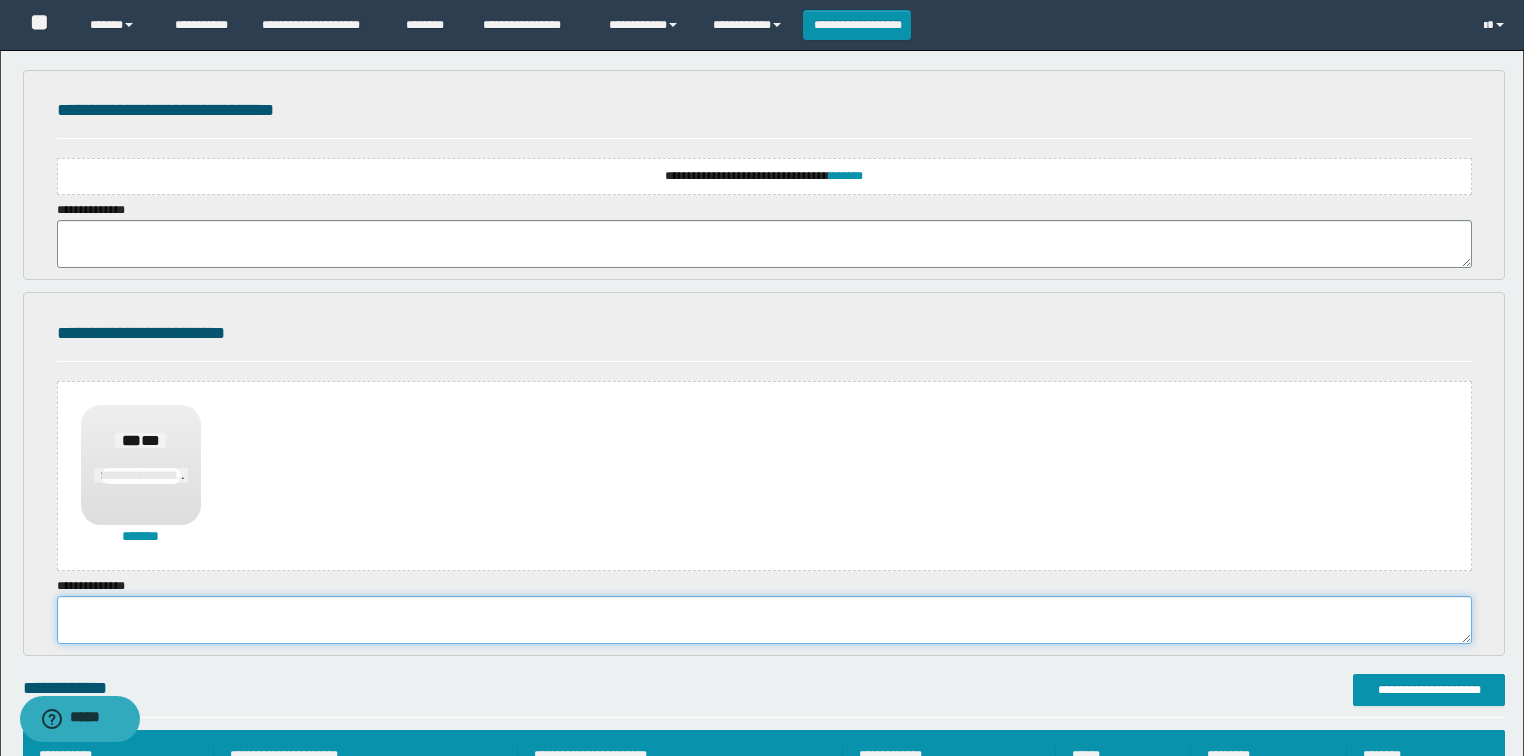 click at bounding box center [764, 620] 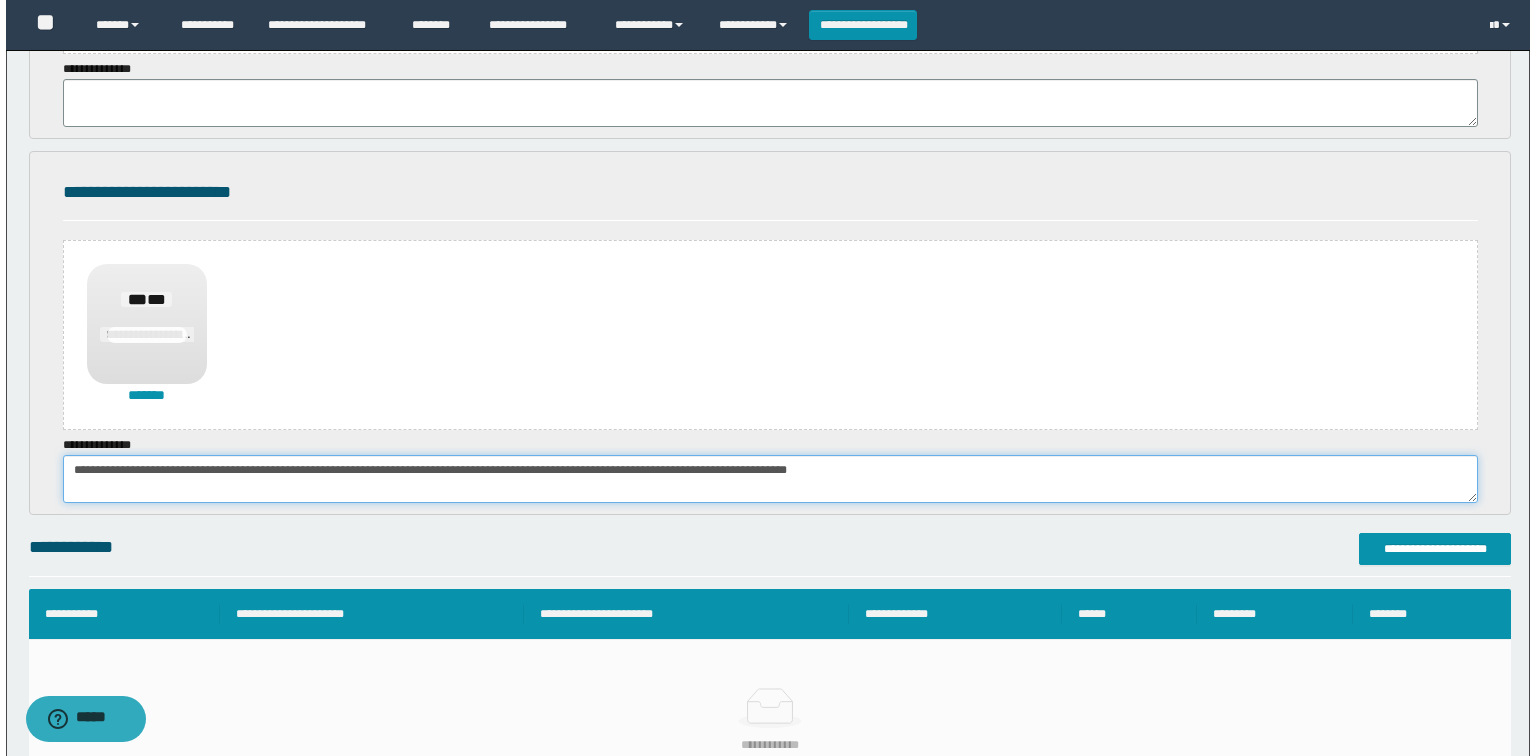 scroll, scrollTop: 480, scrollLeft: 0, axis: vertical 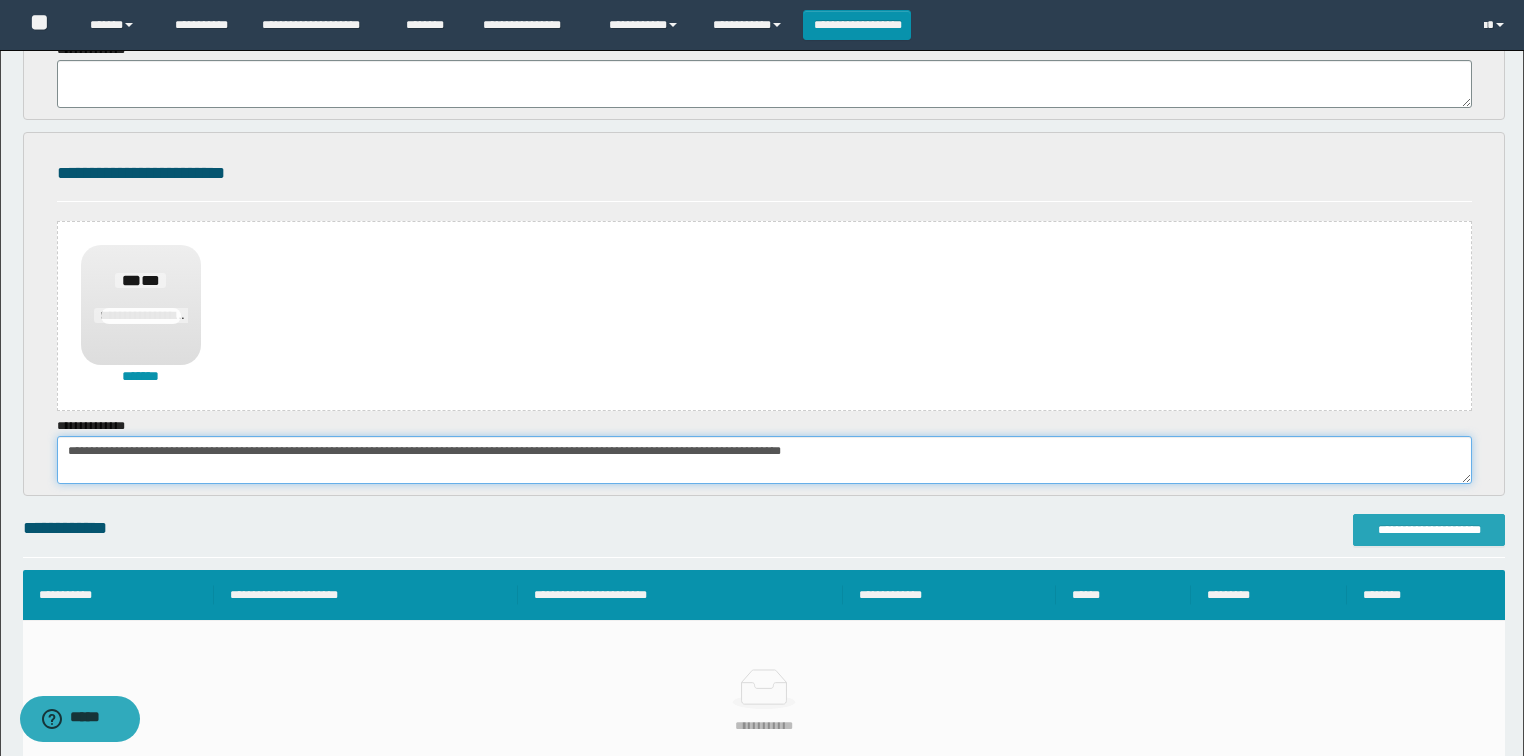 type on "**********" 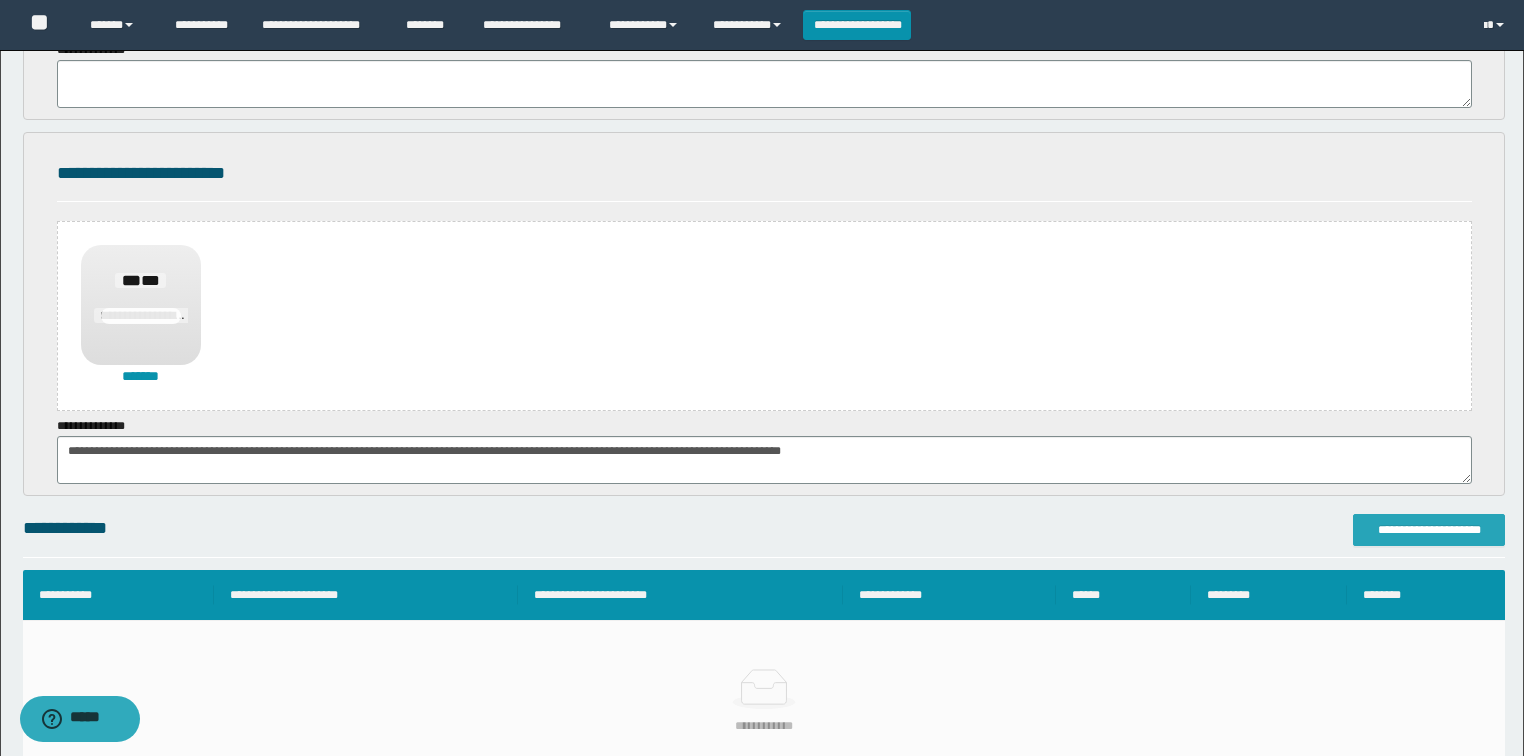 click on "**********" at bounding box center [1429, 530] 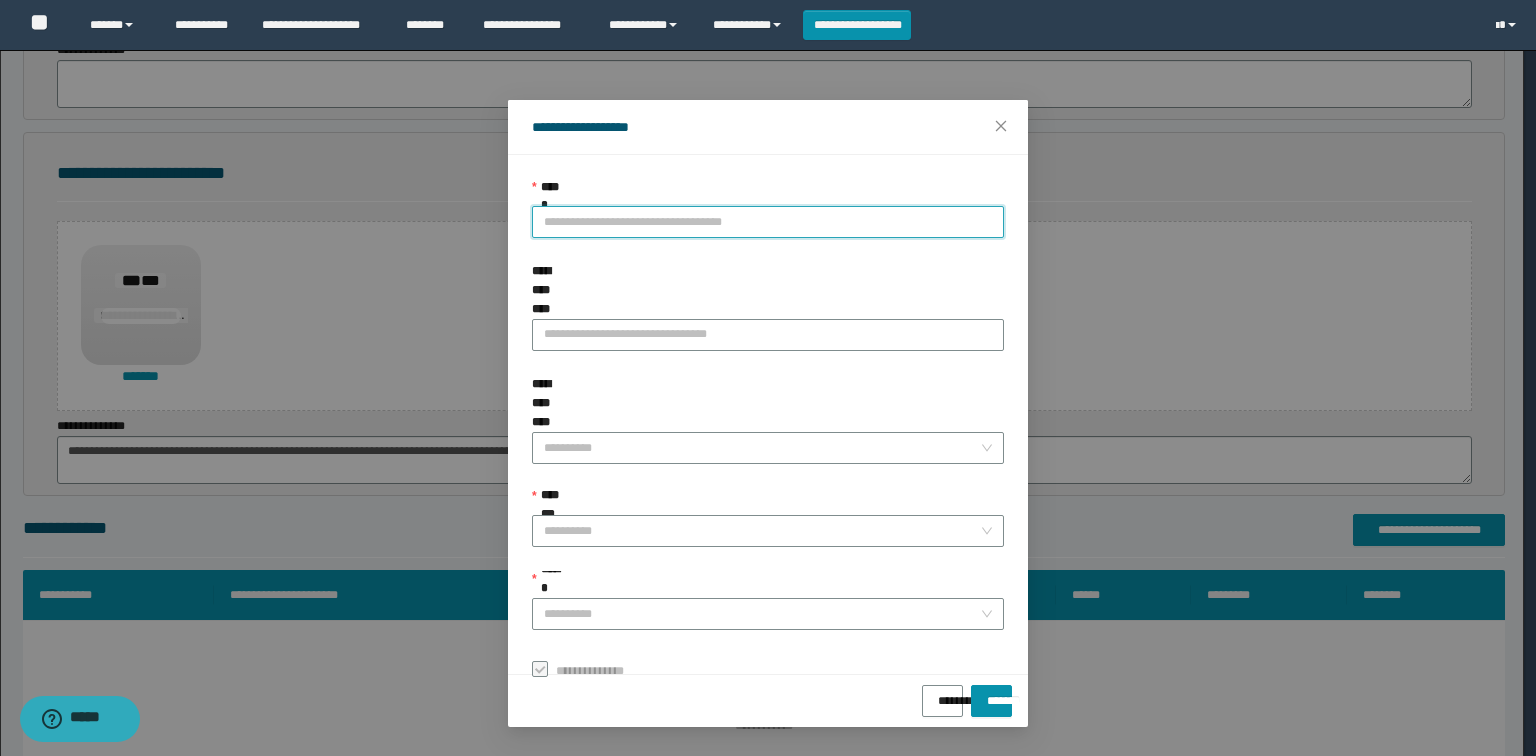 click on "**********" at bounding box center (768, 222) 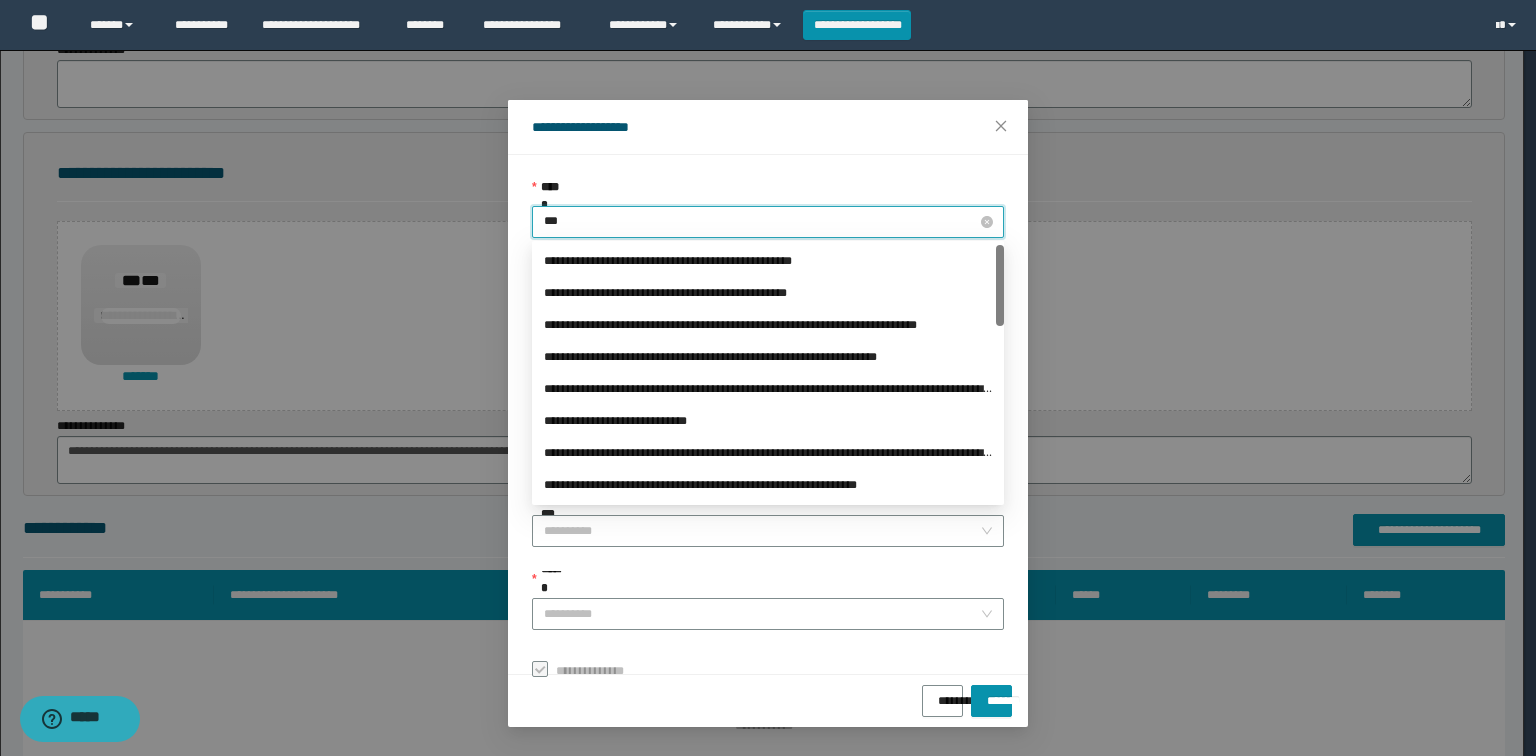 type on "****" 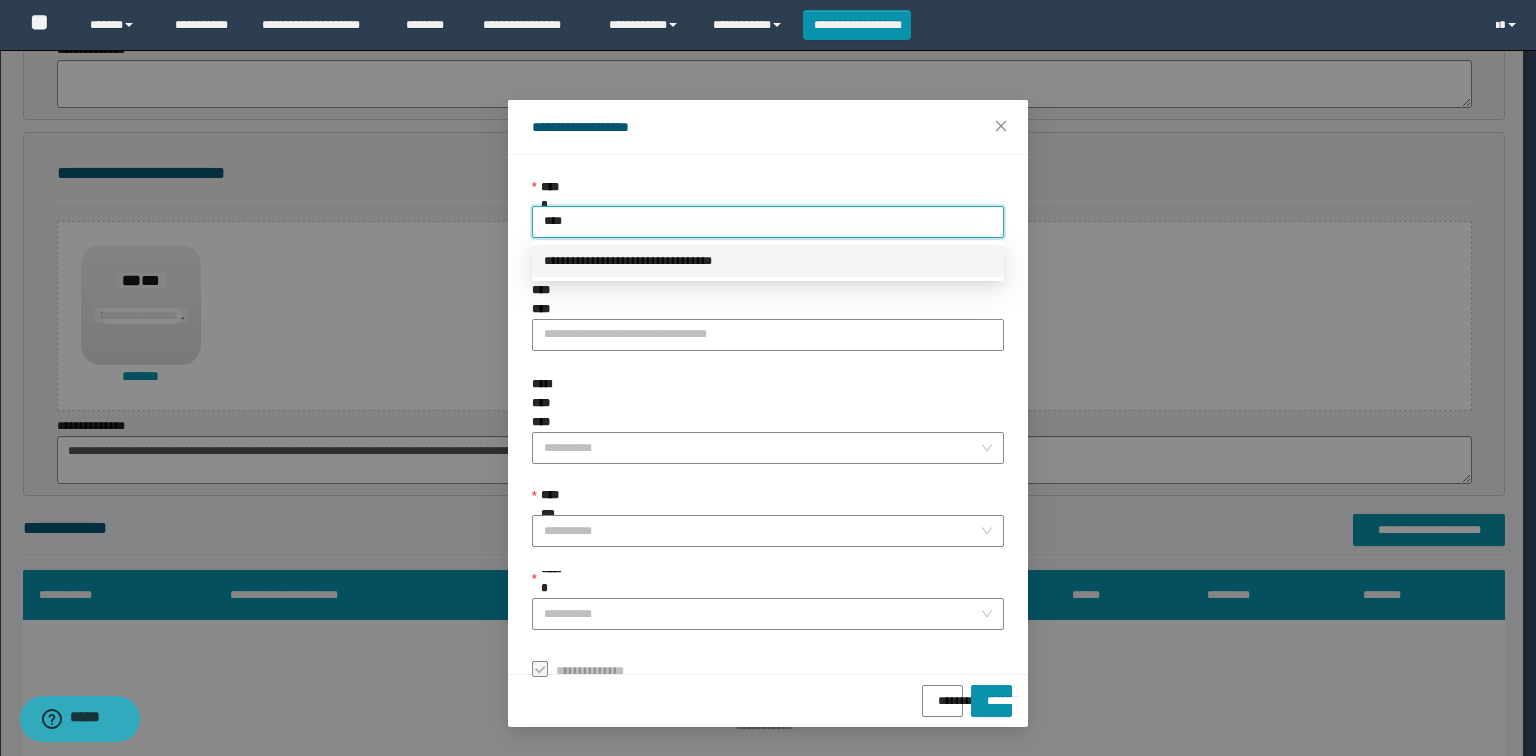 click on "**********" at bounding box center [768, 261] 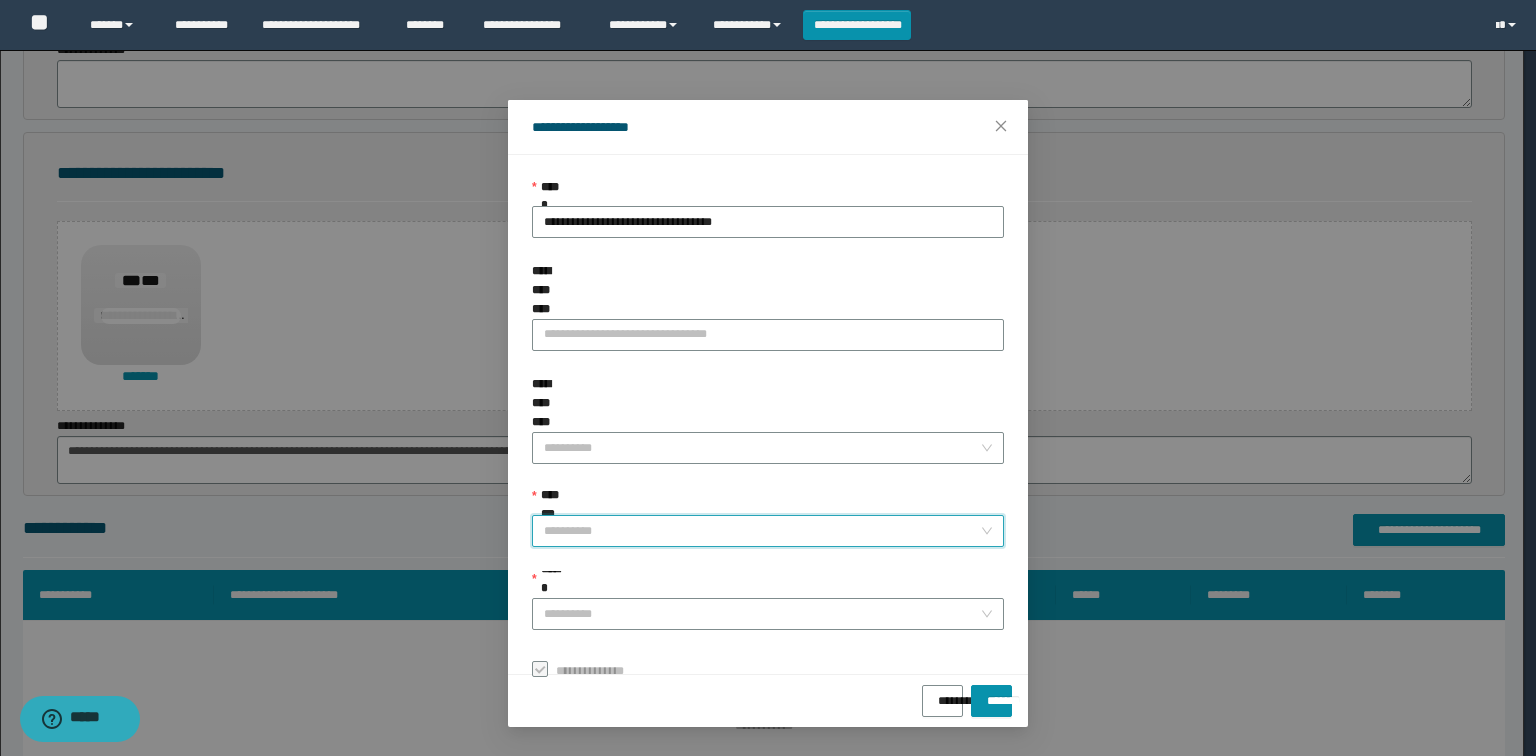 click on "**********" at bounding box center [762, 531] 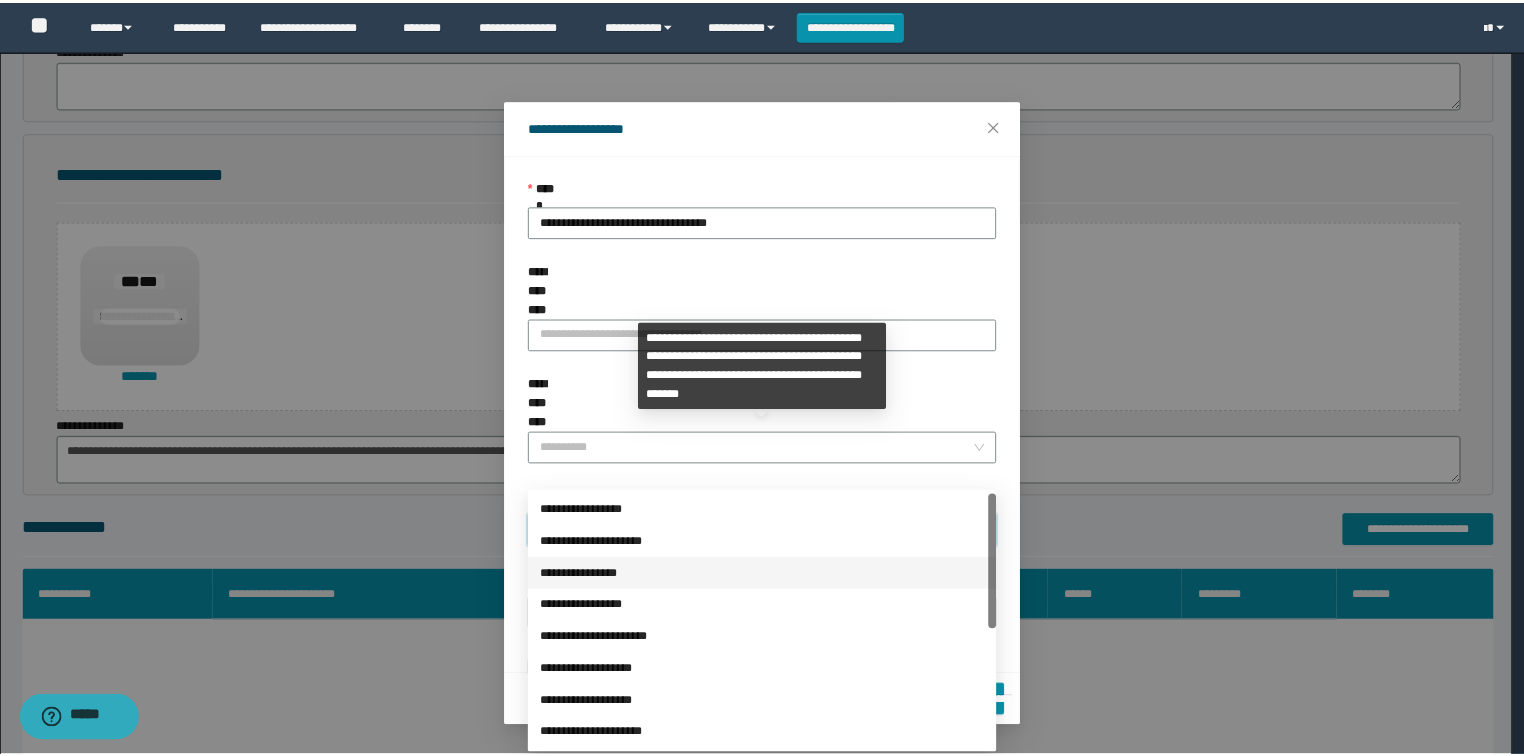 scroll, scrollTop: 224, scrollLeft: 0, axis: vertical 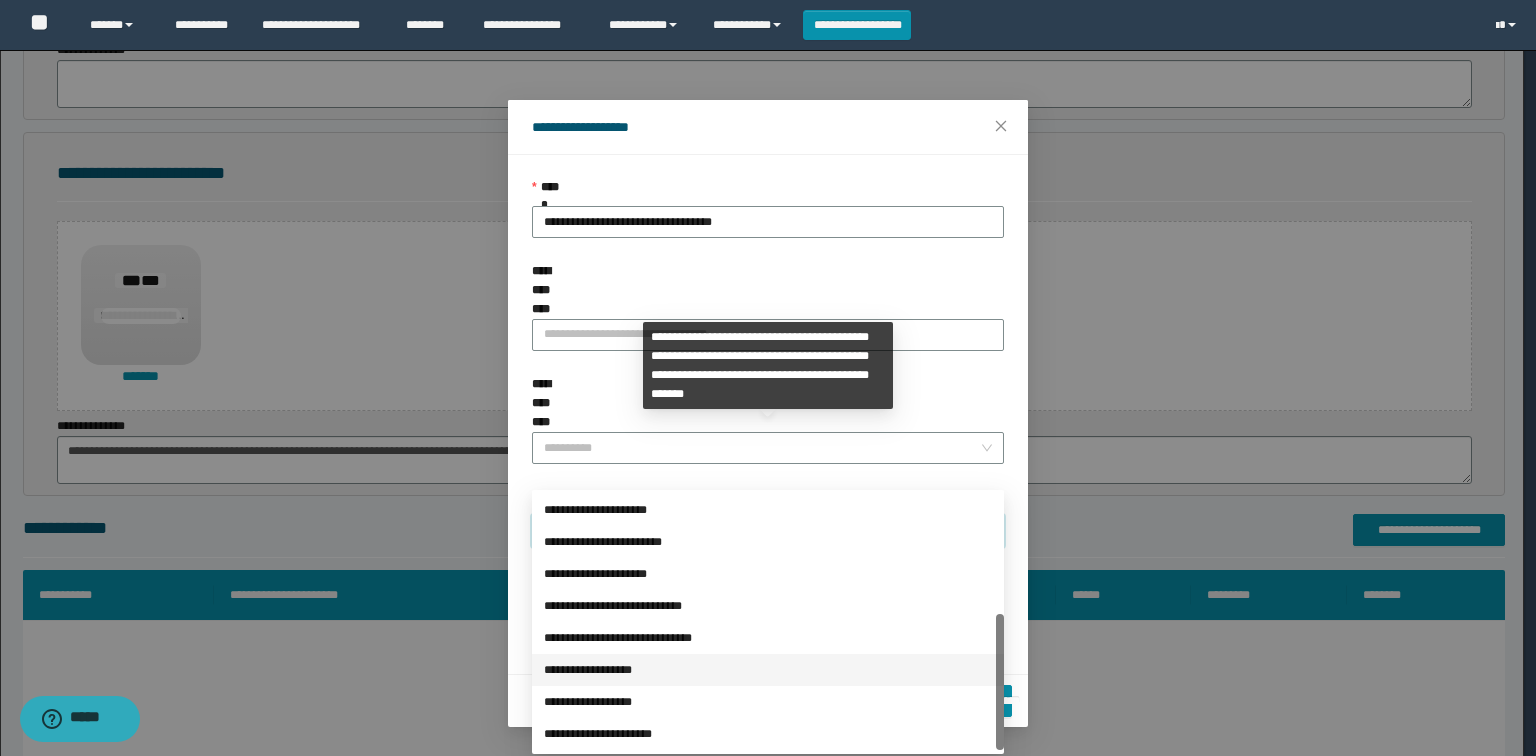click on "**********" at bounding box center (768, 670) 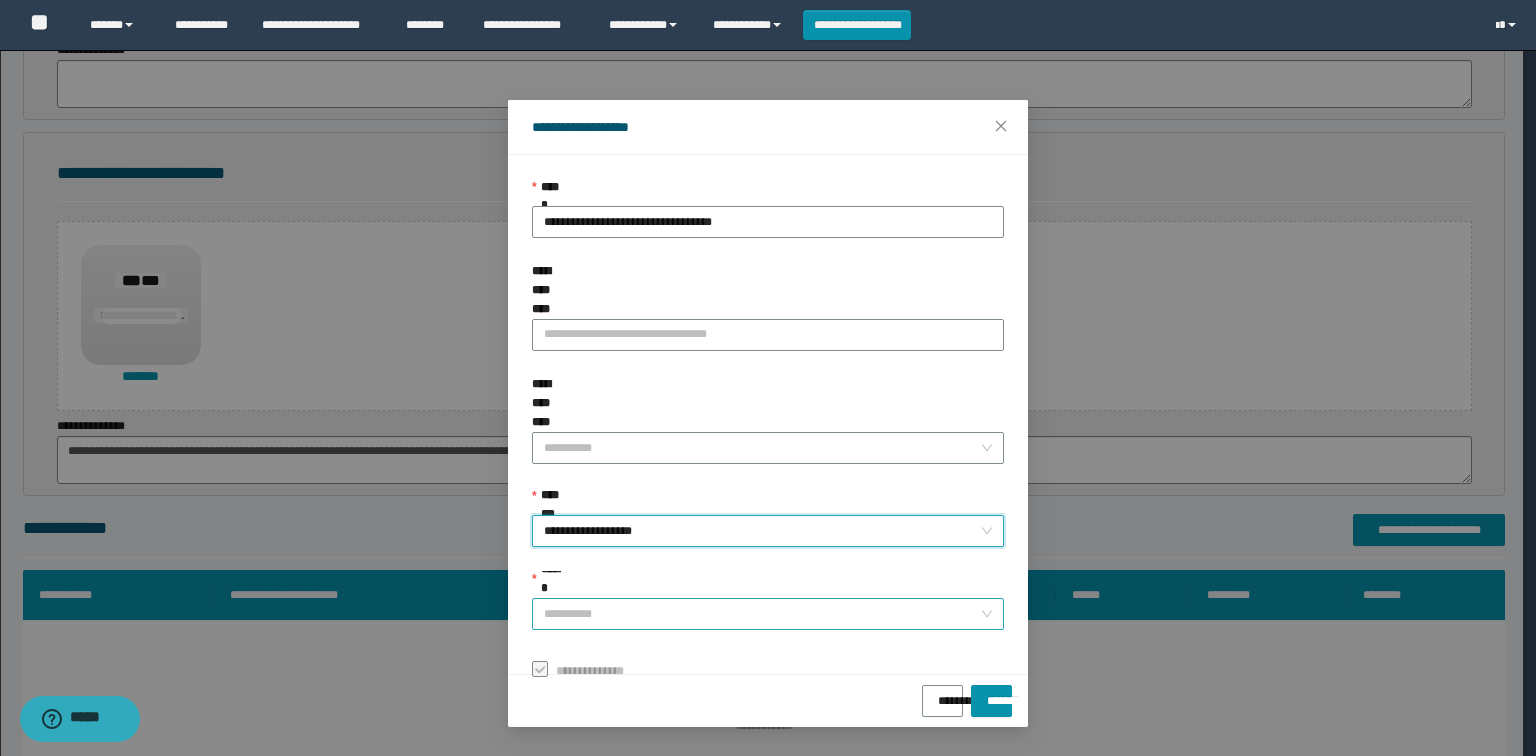 click on "******" at bounding box center [762, 614] 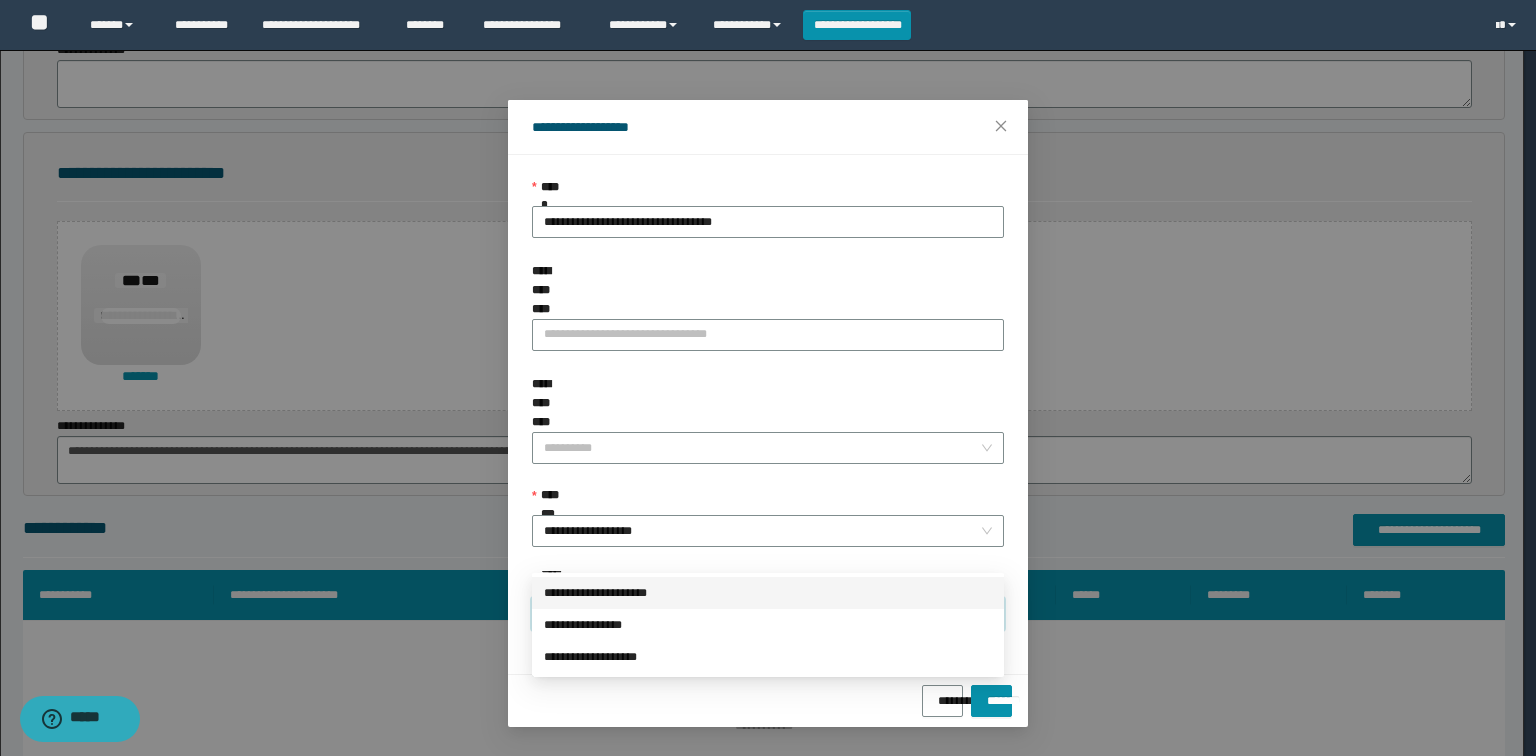 click on "**********" at bounding box center (768, 593) 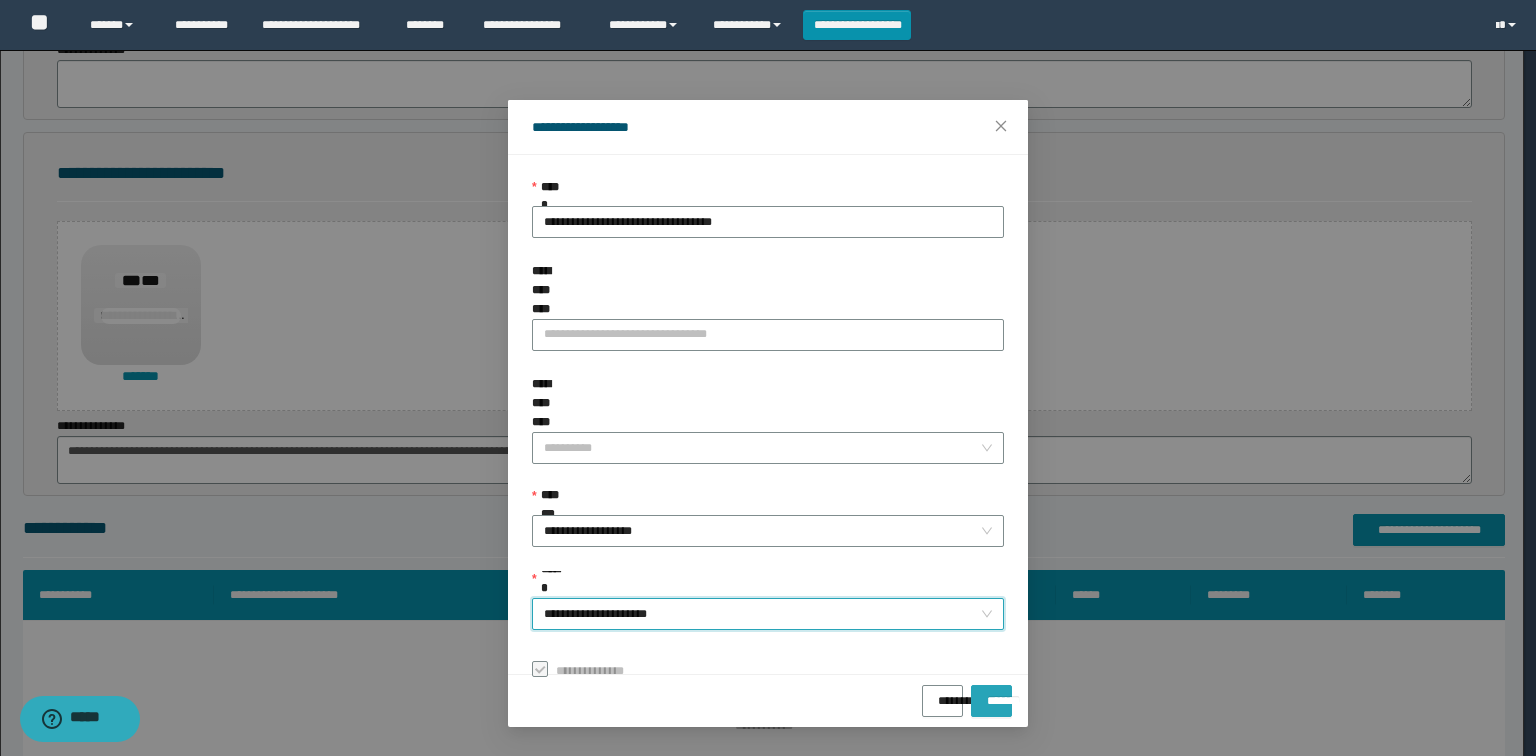 click on "*******" at bounding box center (991, 694) 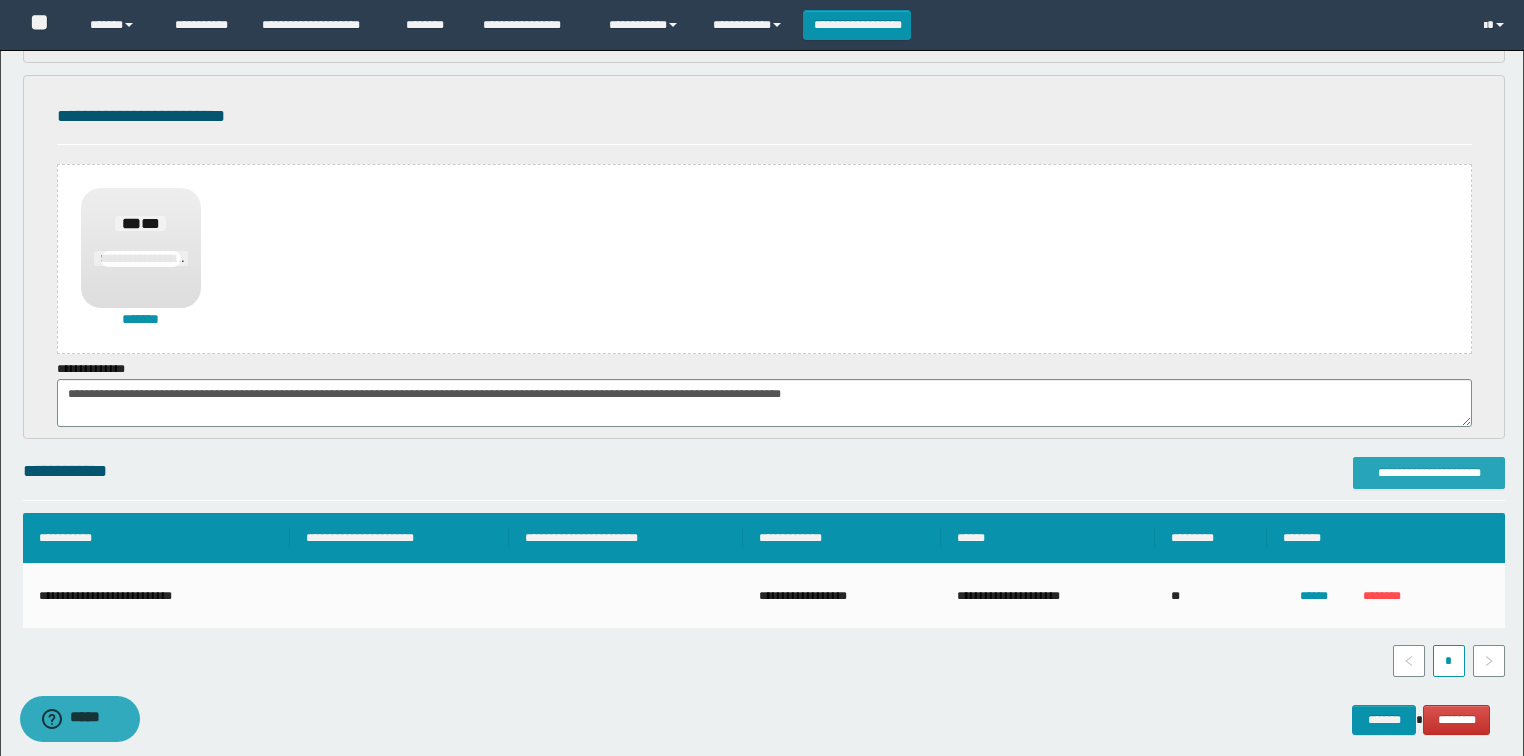 scroll, scrollTop: 624, scrollLeft: 0, axis: vertical 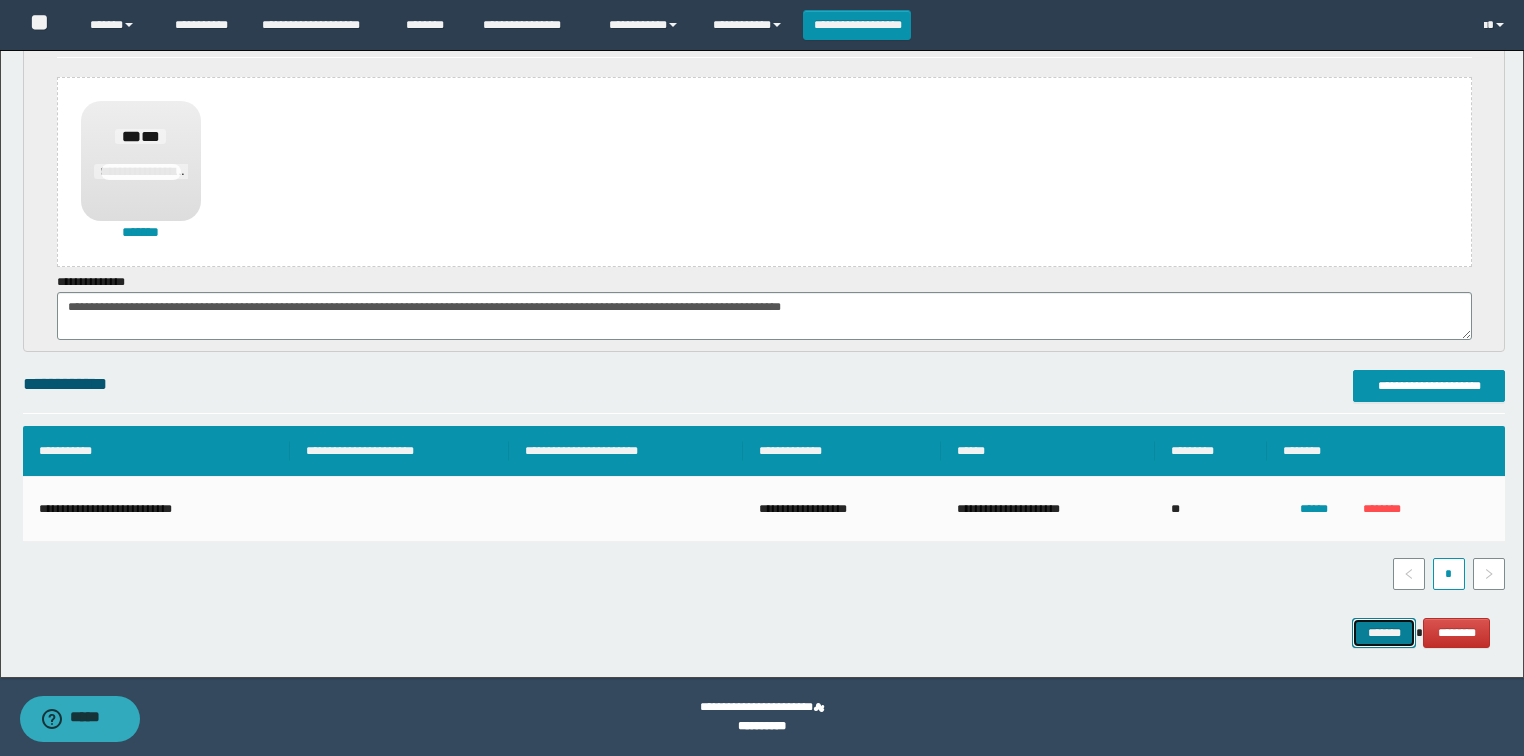 click on "*******" at bounding box center (1384, 633) 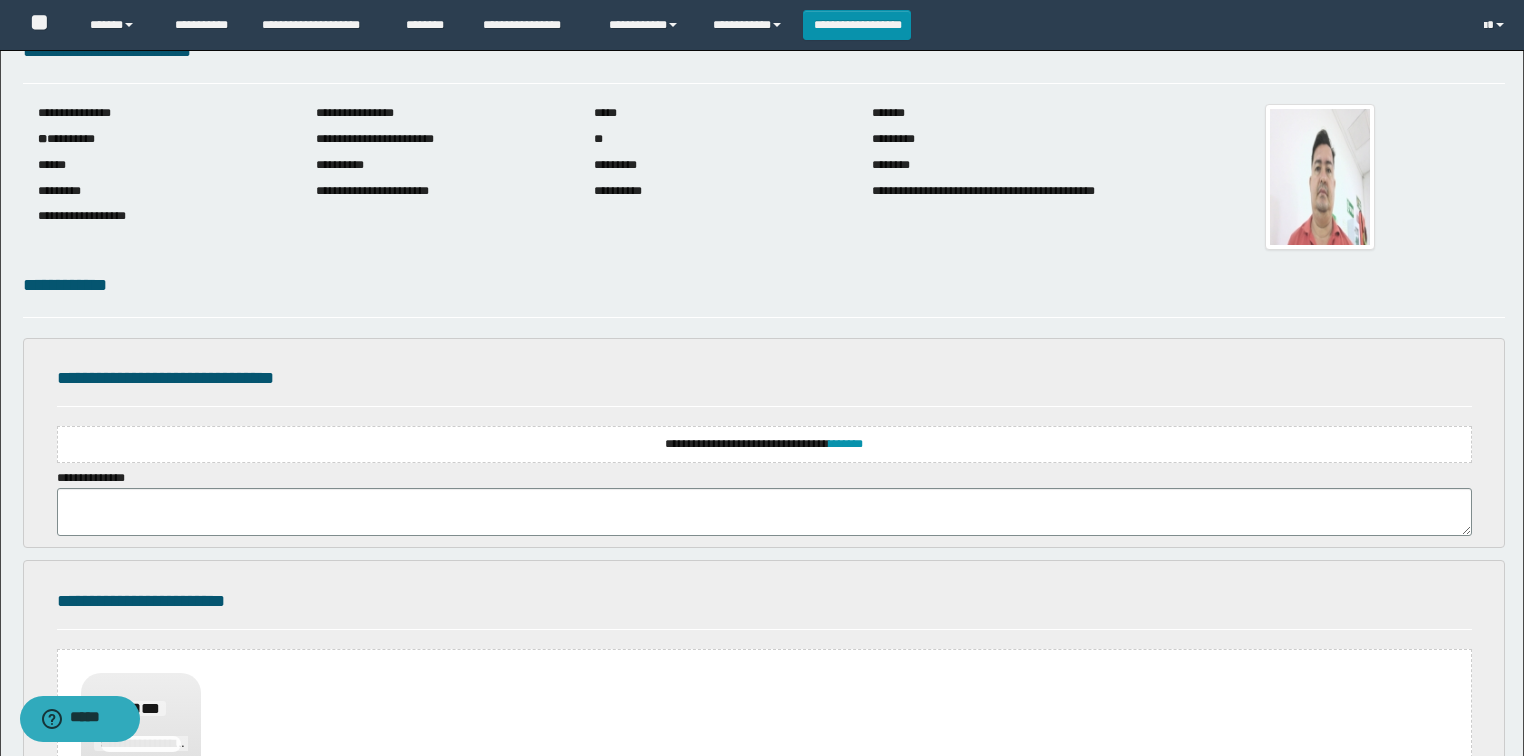 scroll, scrollTop: 80, scrollLeft: 0, axis: vertical 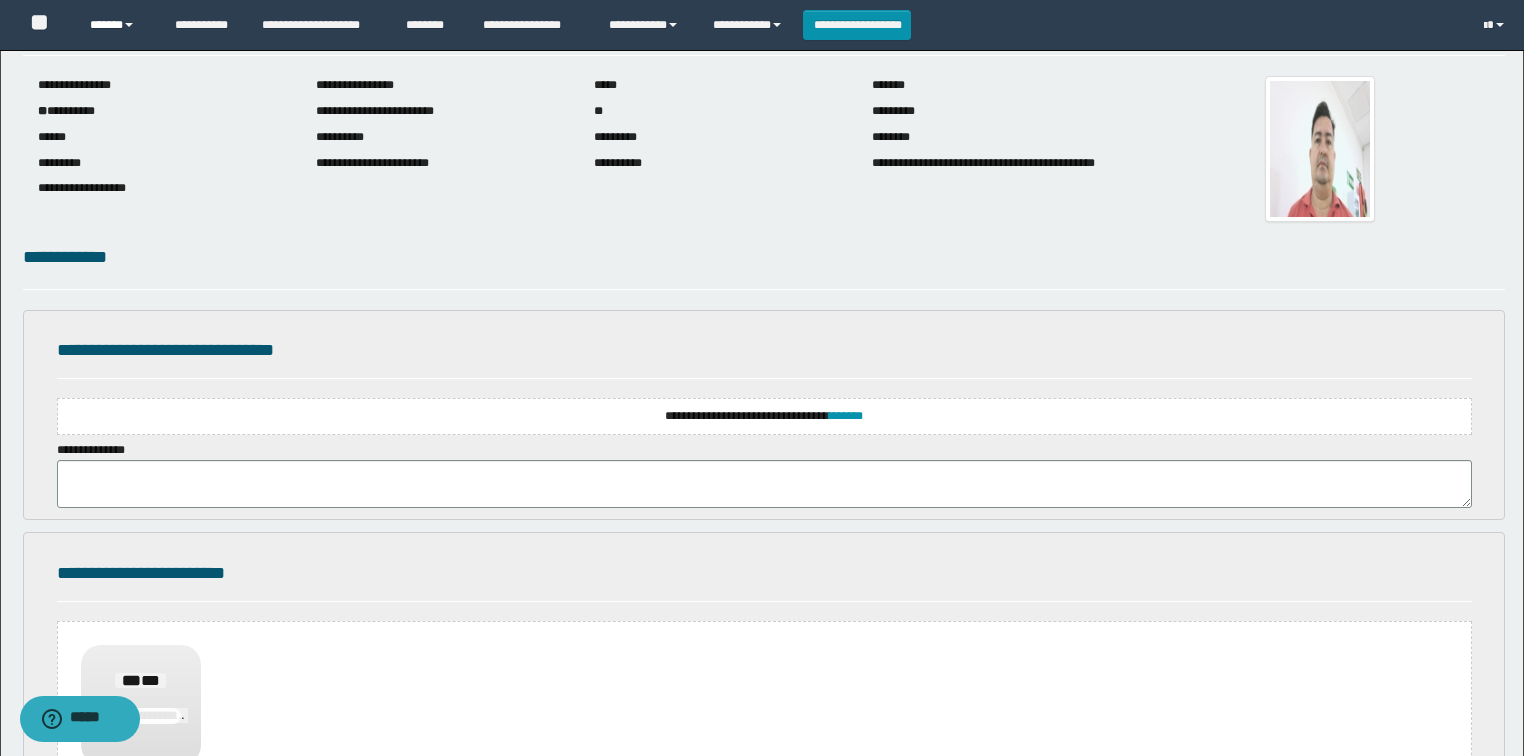 click on "******" at bounding box center (117, 25) 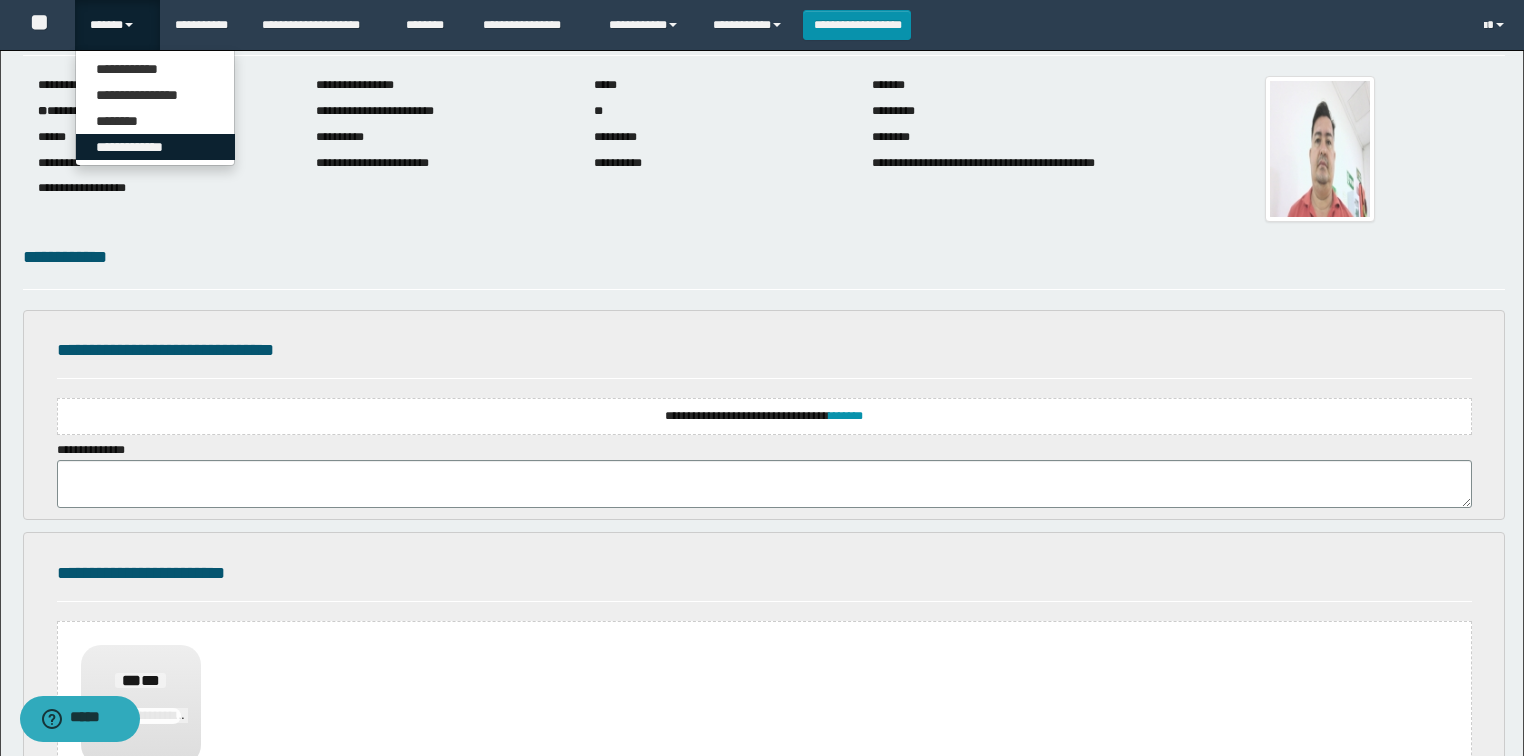 click on "**********" at bounding box center (155, 147) 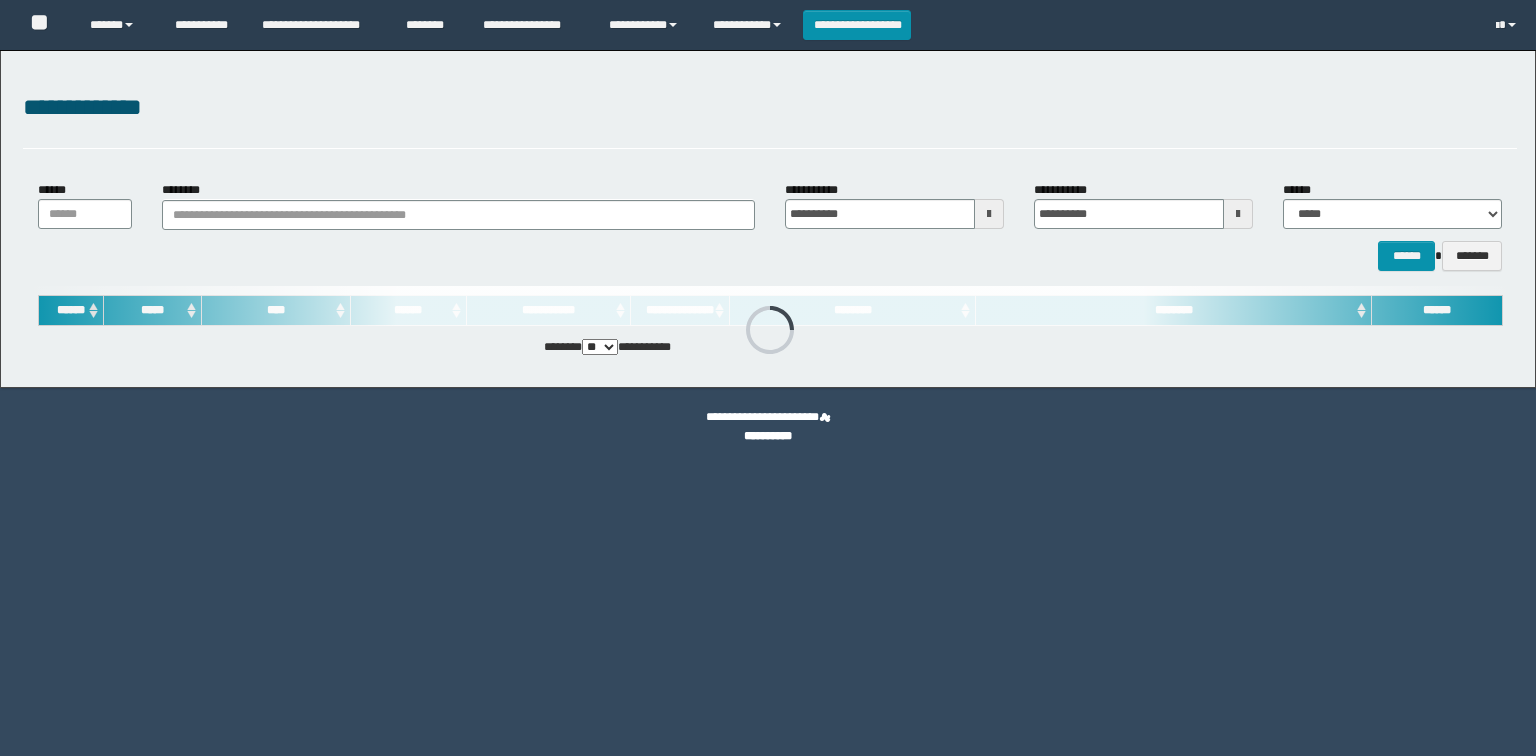 scroll, scrollTop: 0, scrollLeft: 0, axis: both 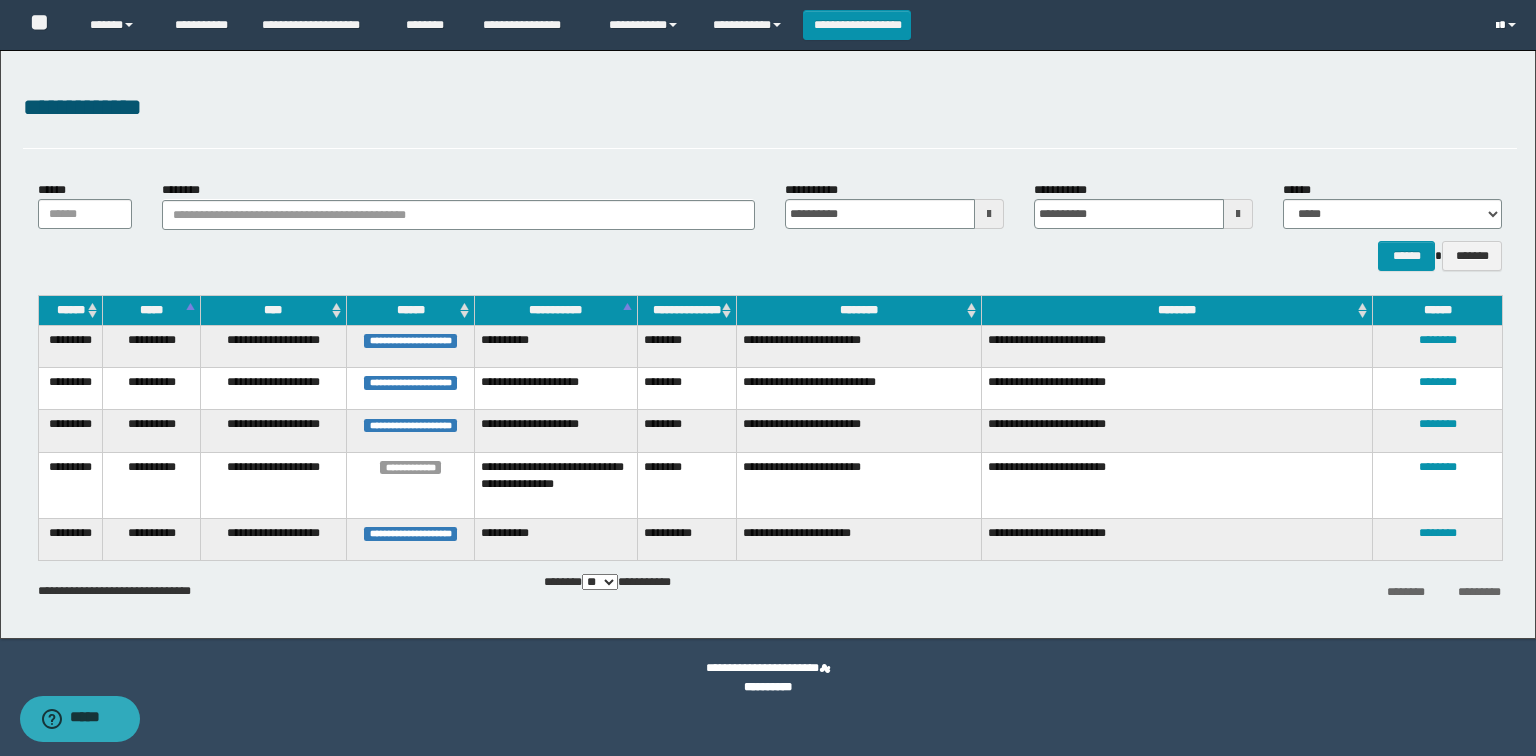 click at bounding box center (1508, 25) 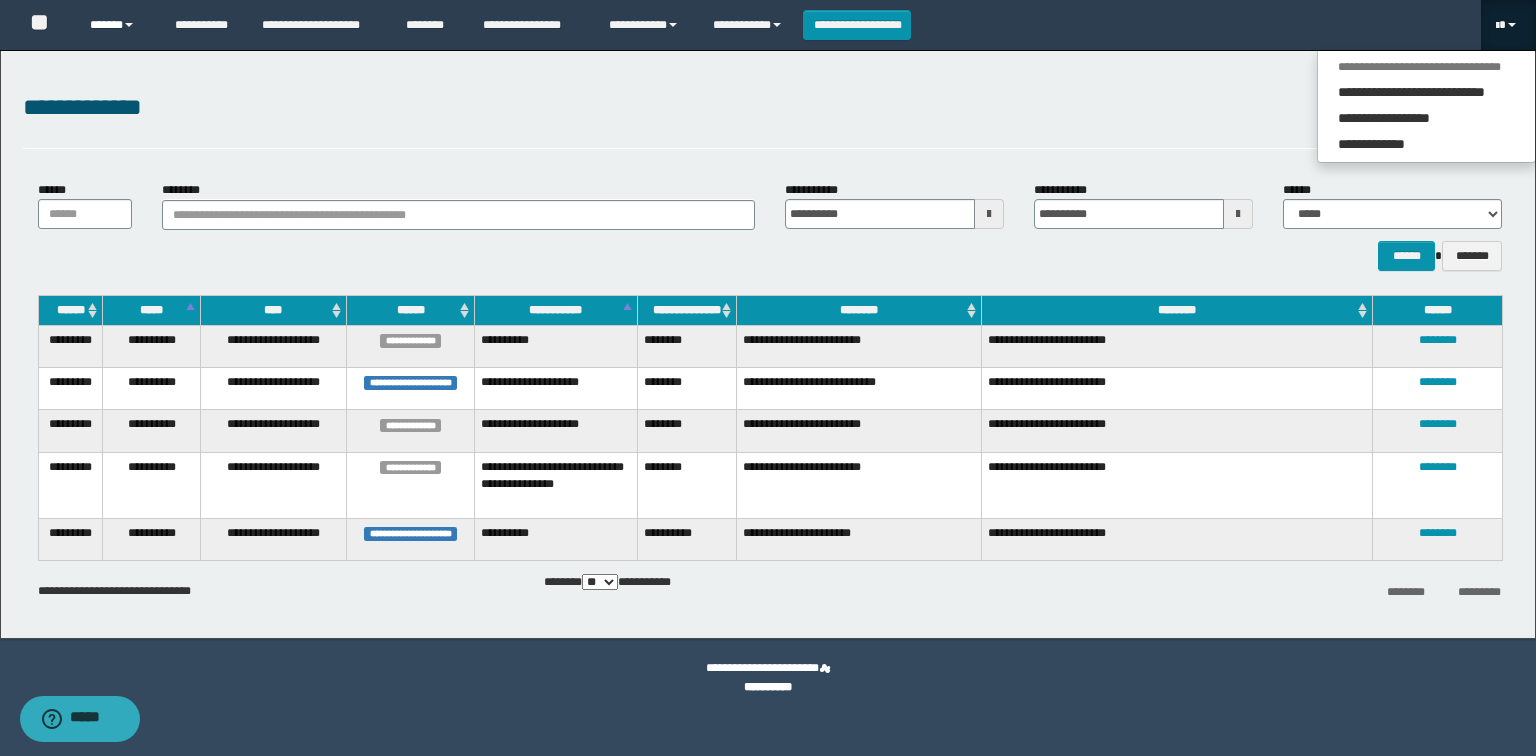click on "******" at bounding box center (117, 25) 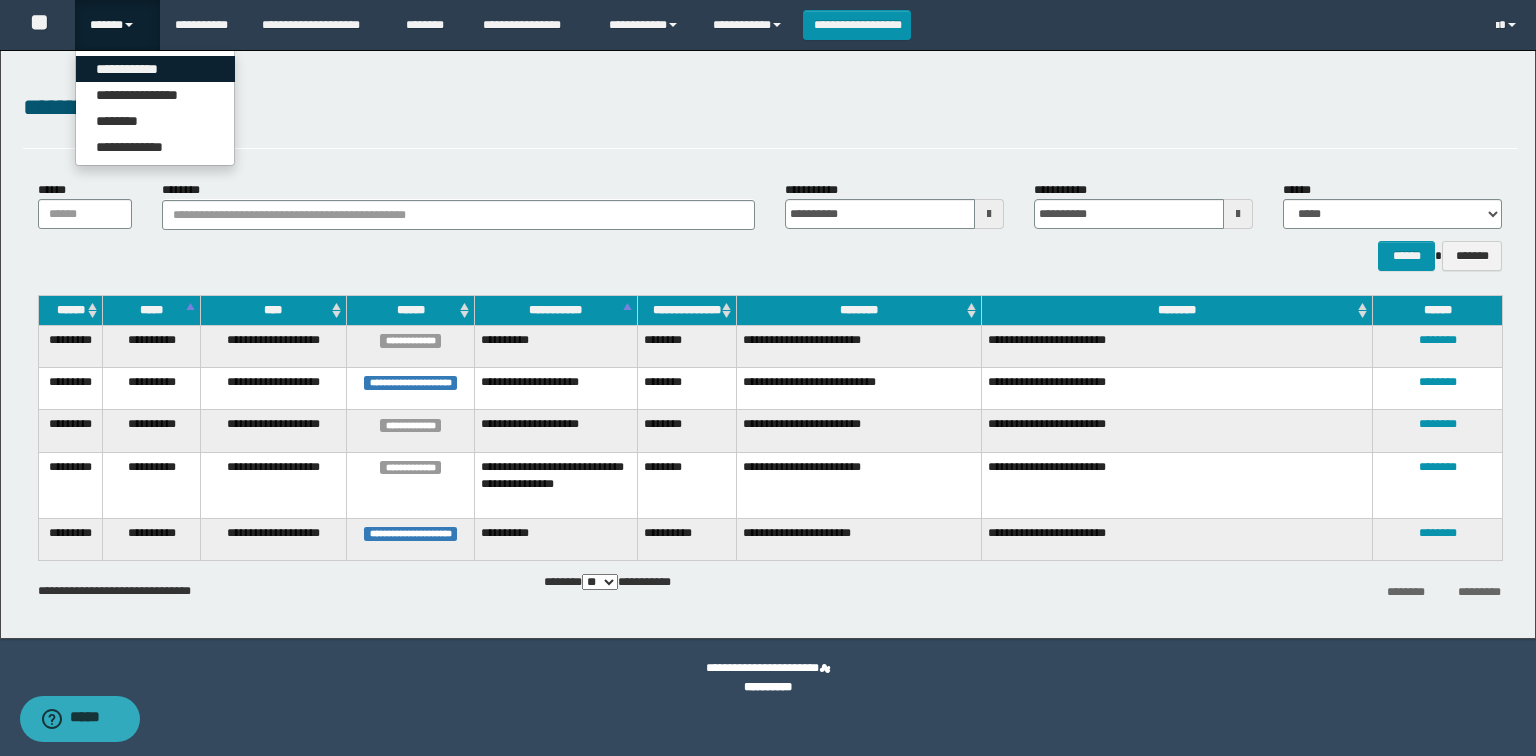click on "**********" at bounding box center [155, 69] 